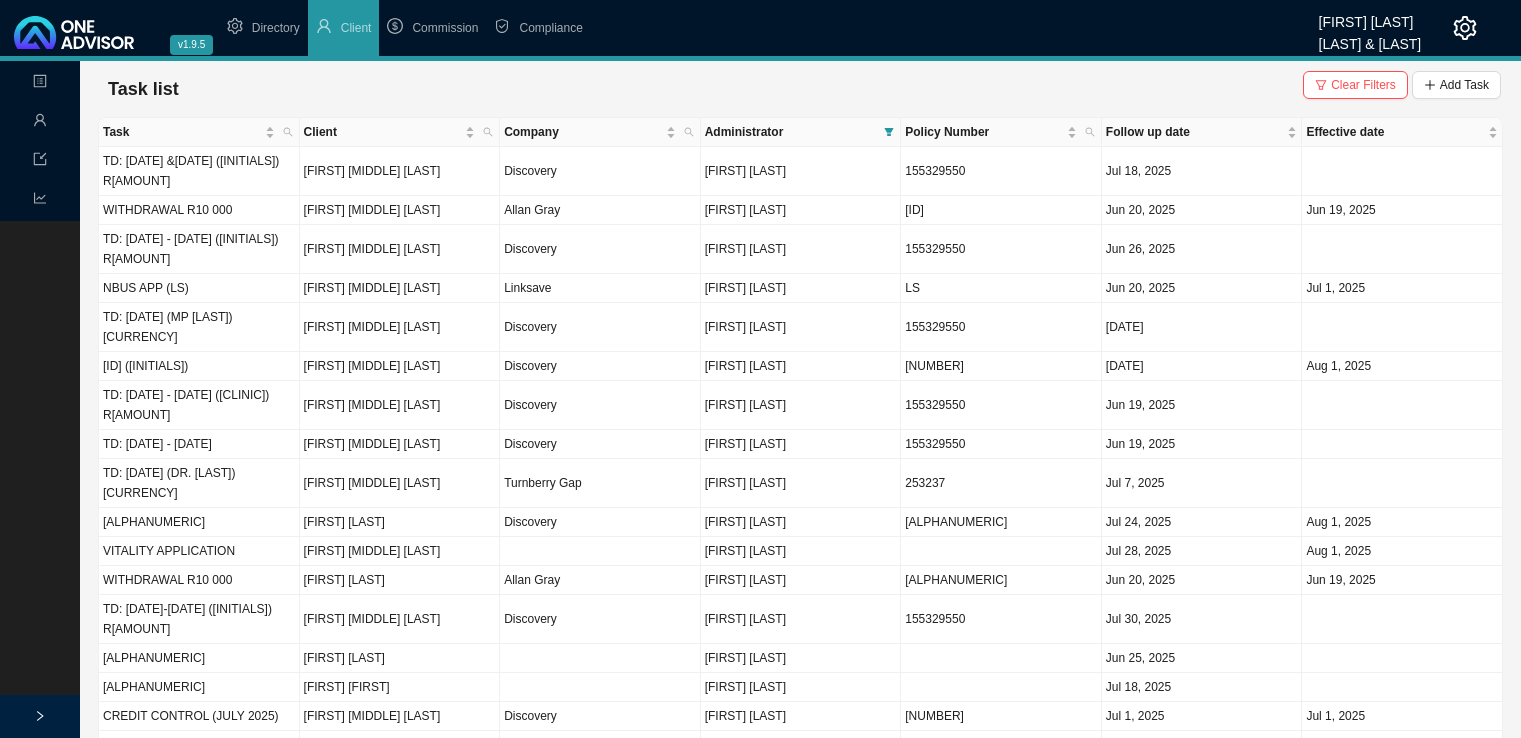 scroll, scrollTop: 0, scrollLeft: 0, axis: both 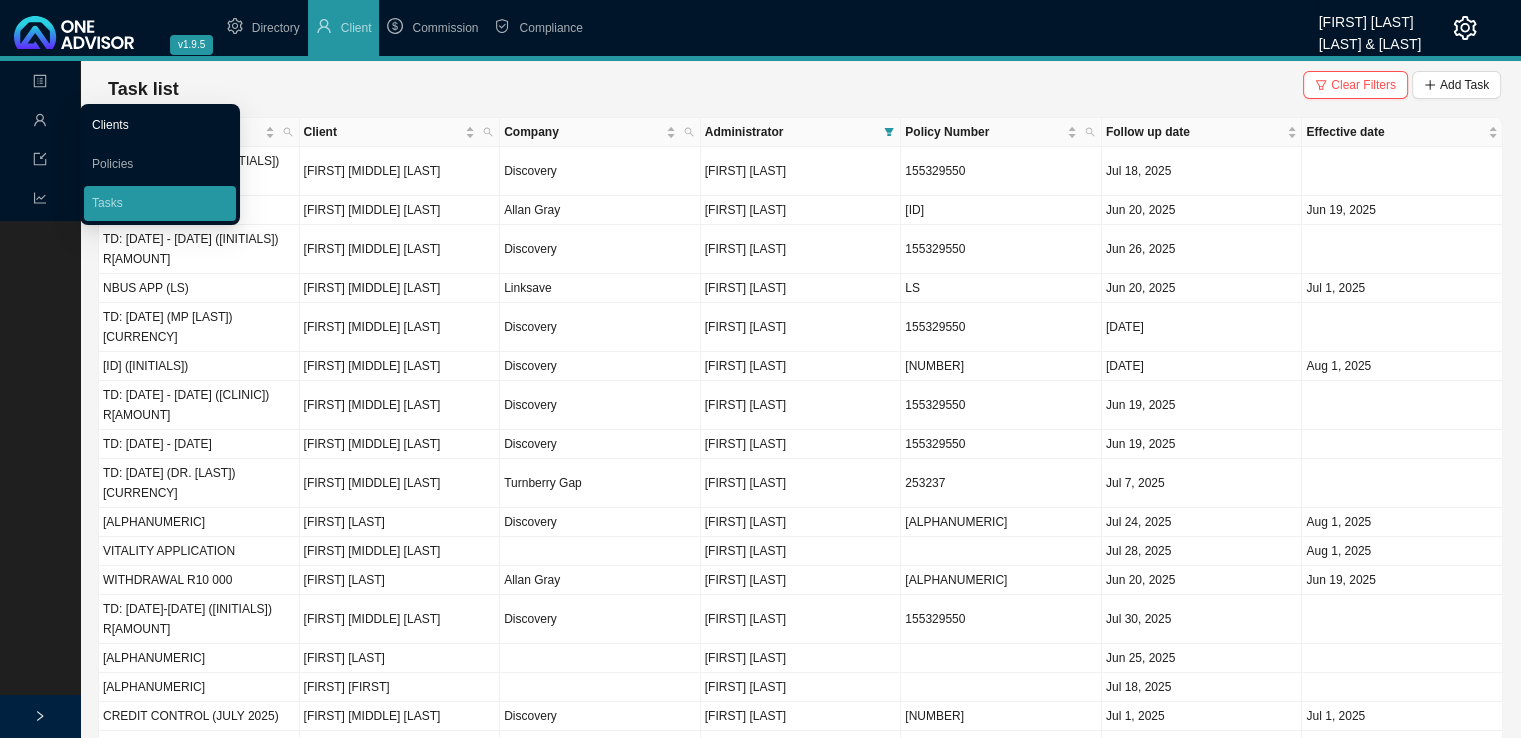 click on "Clients" at bounding box center (110, 125) 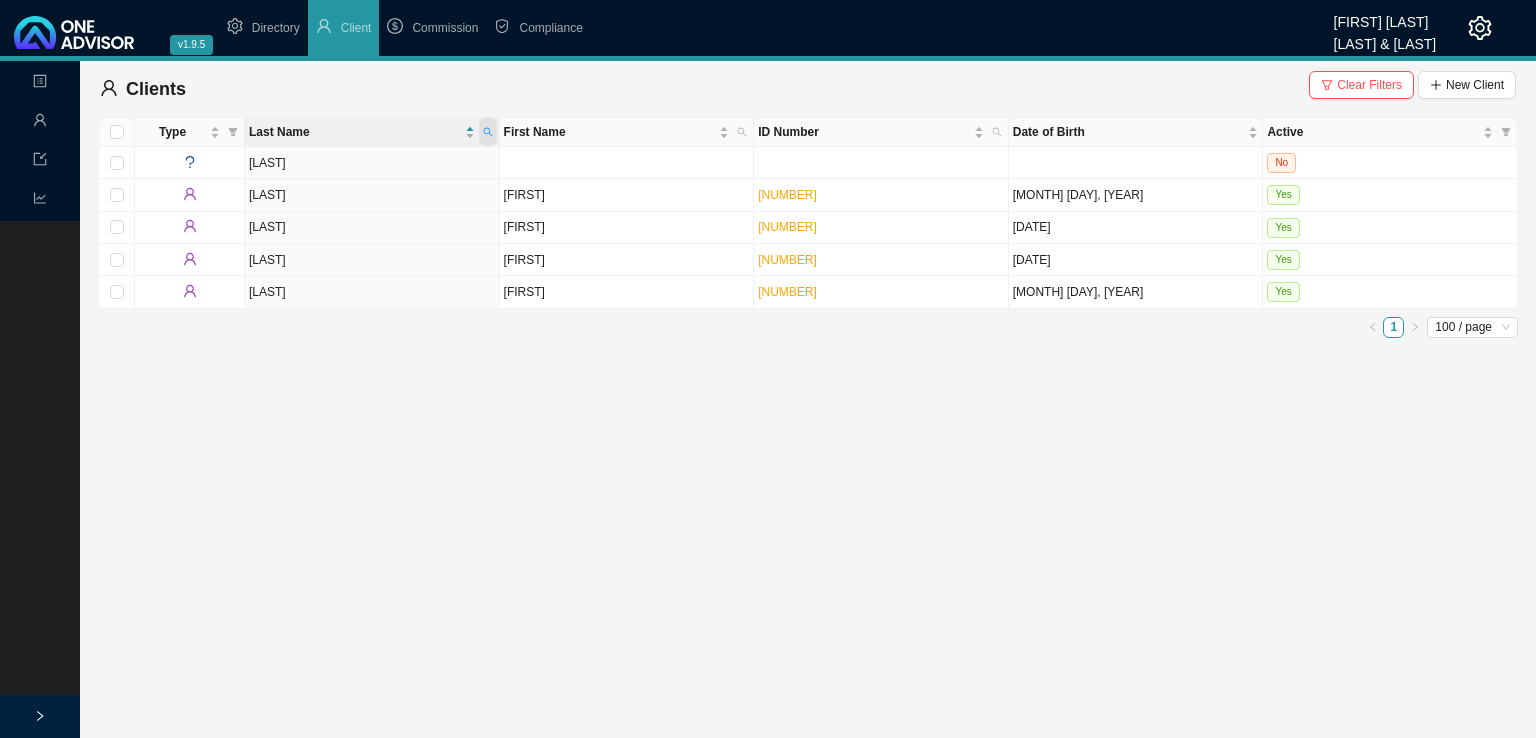 click at bounding box center (488, 132) 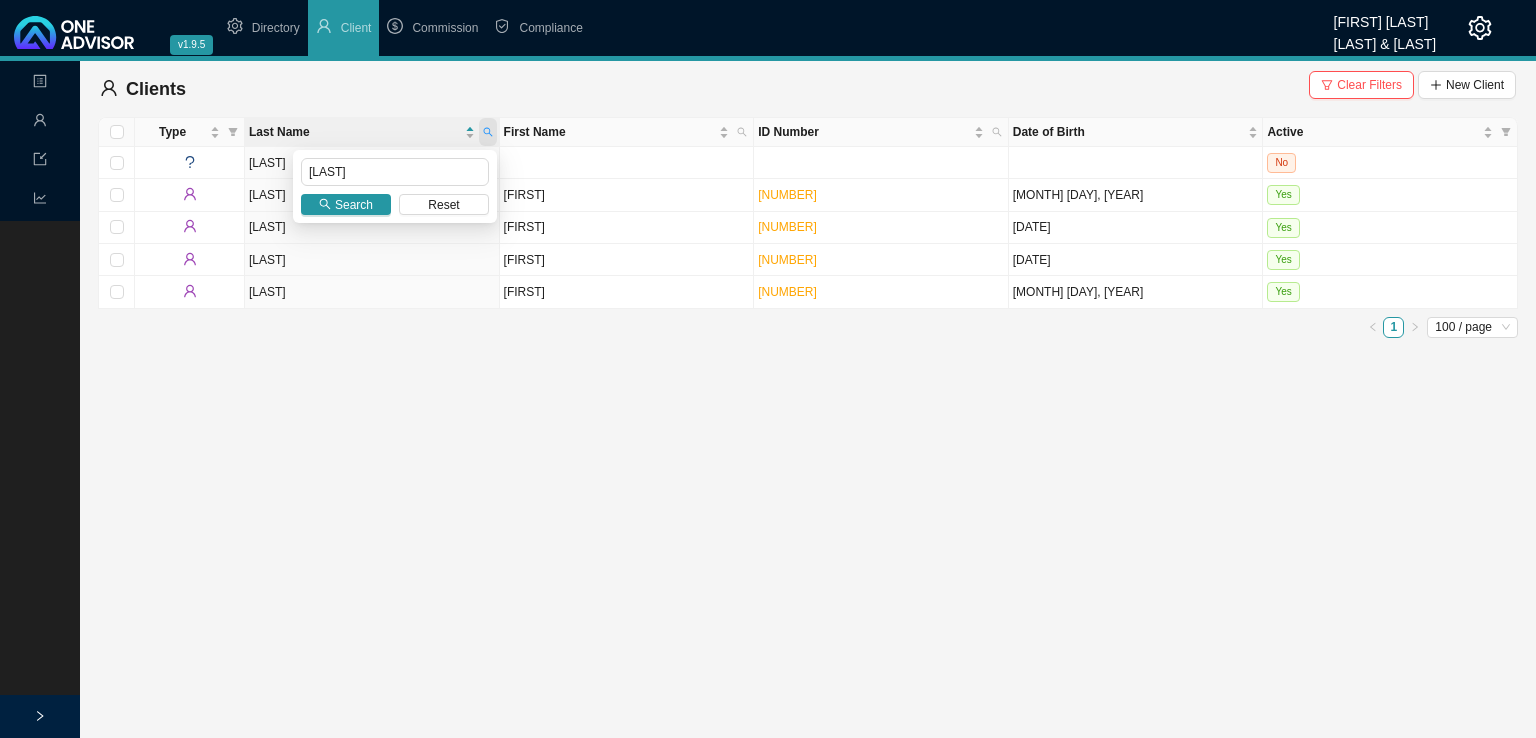 type on "[LAST]" 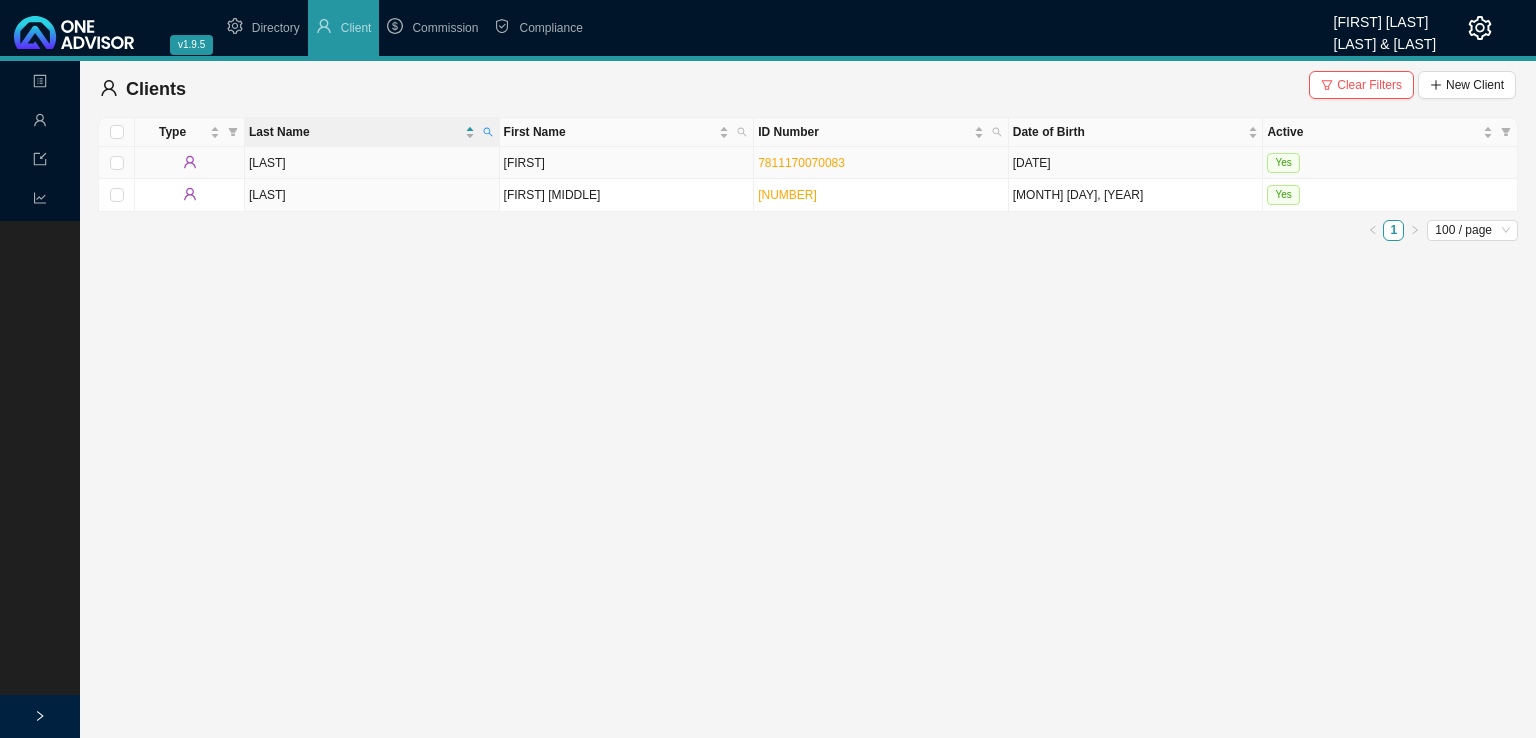 click on "[FIRST]" at bounding box center (627, 163) 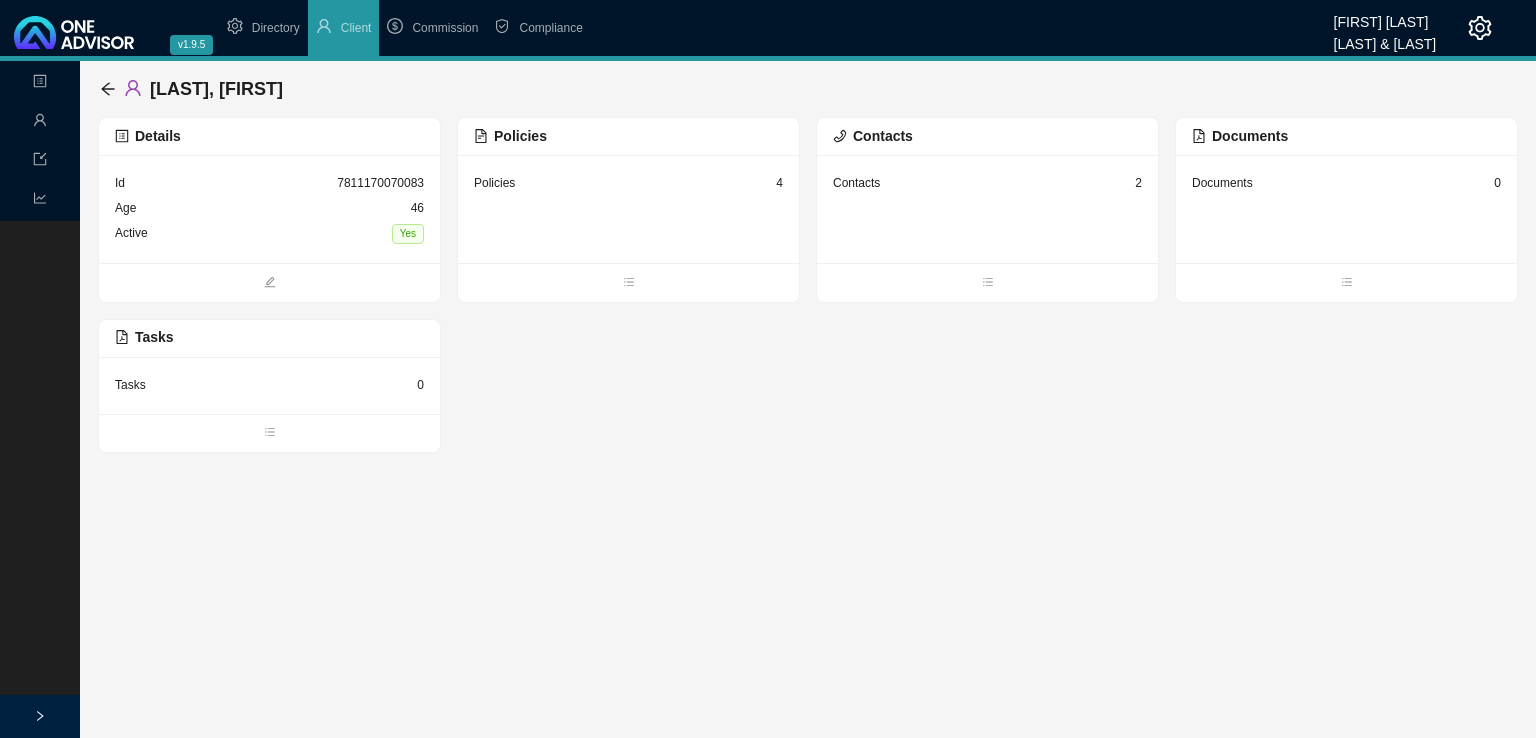 click on "Policies 4" at bounding box center [628, 183] 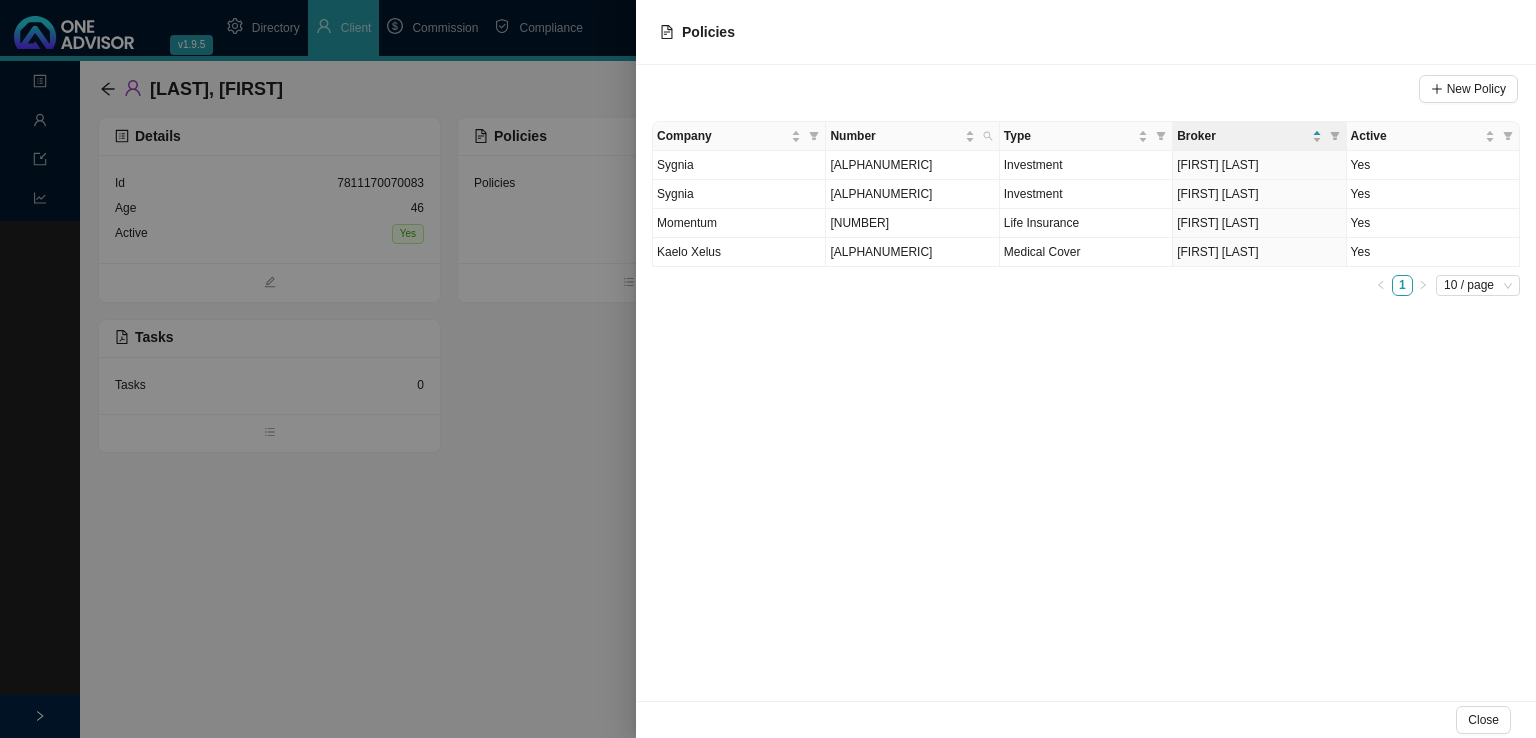 click at bounding box center (768, 369) 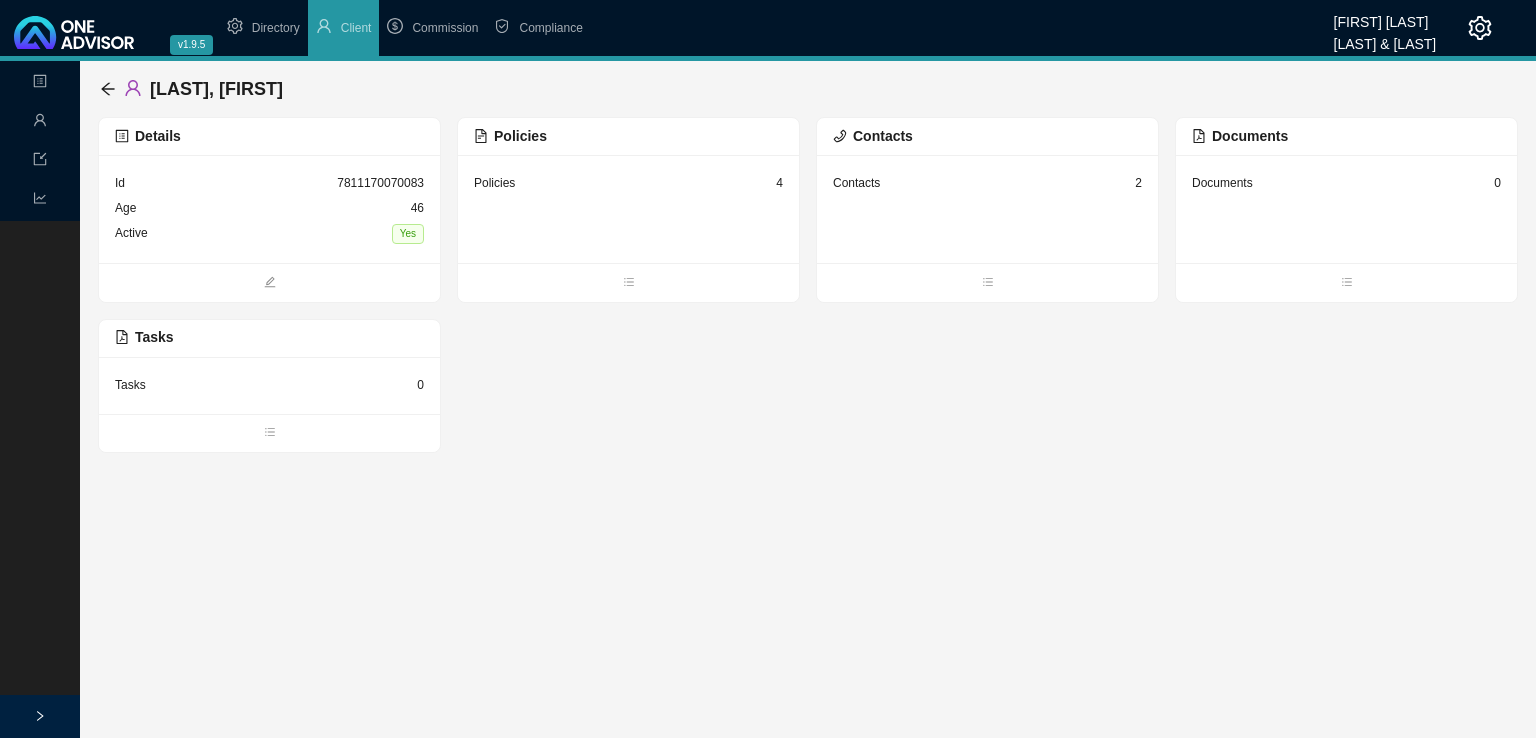 click 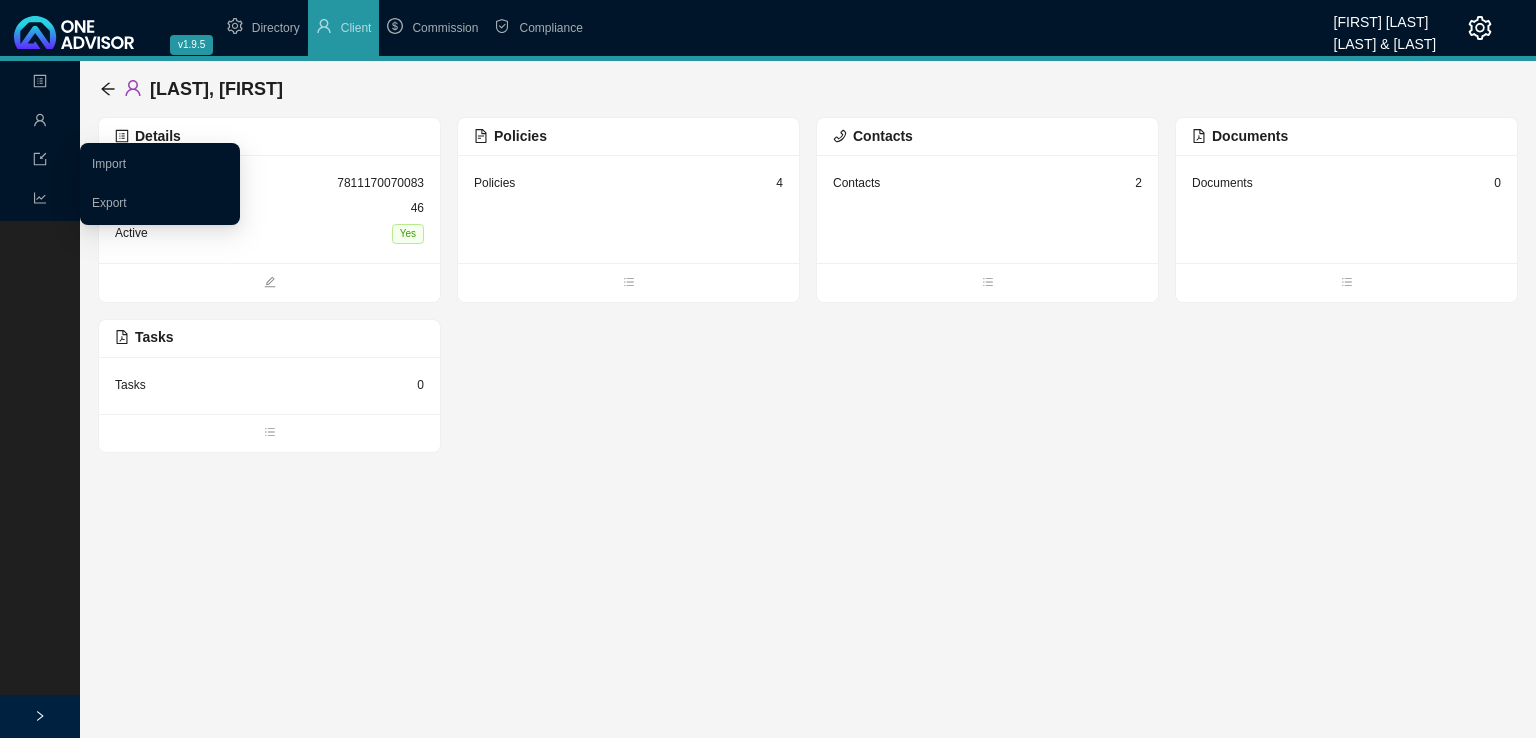 click 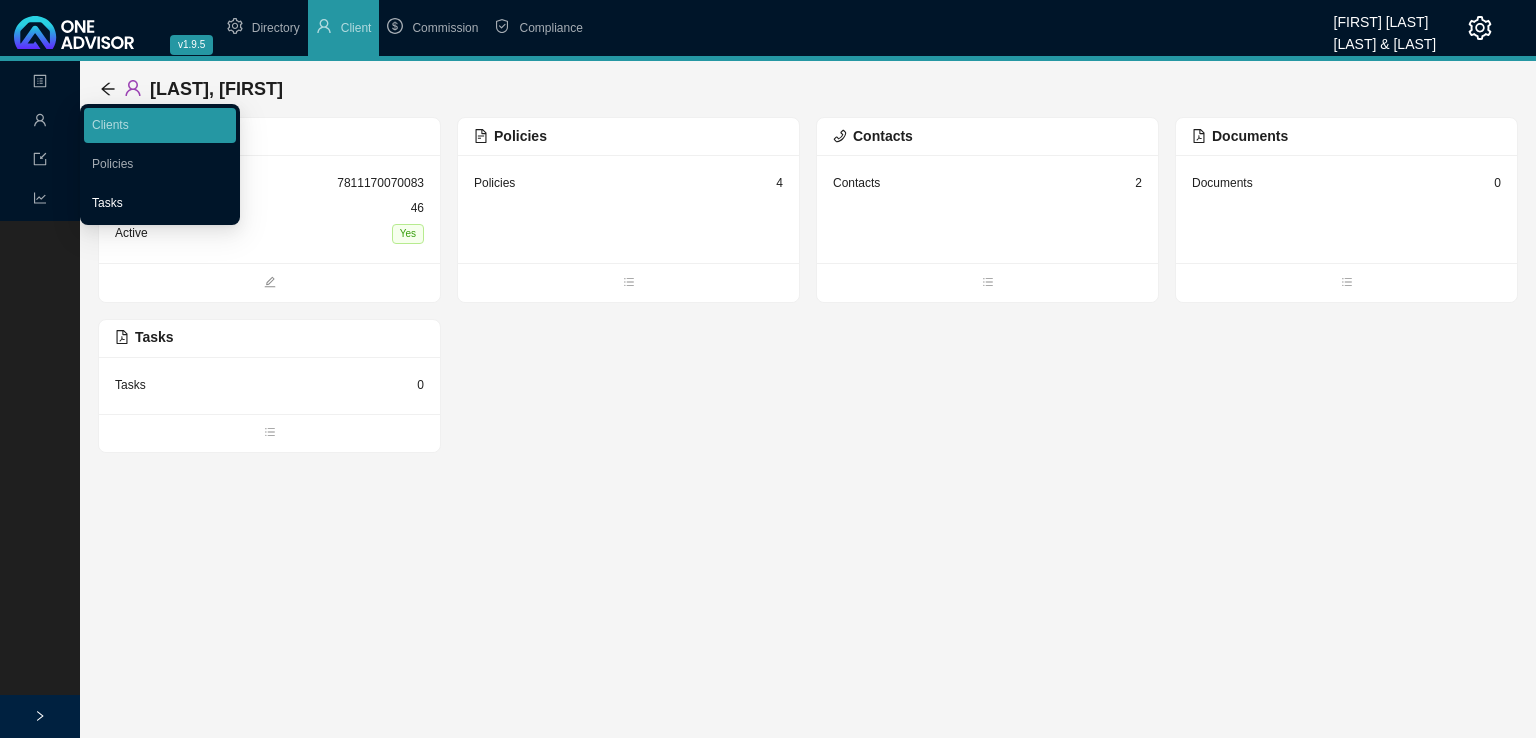 click on "Tasks" at bounding box center (107, 203) 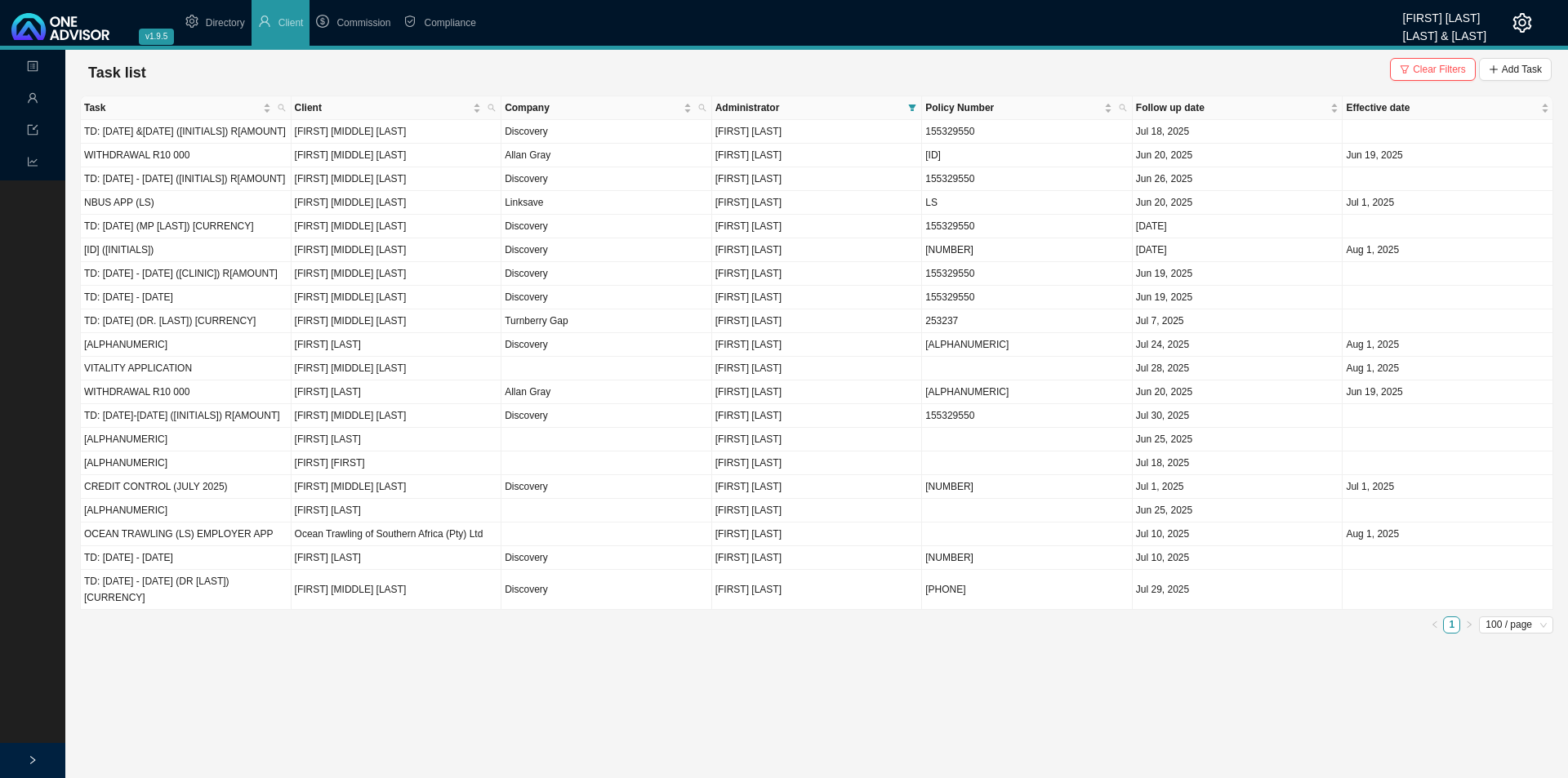 click 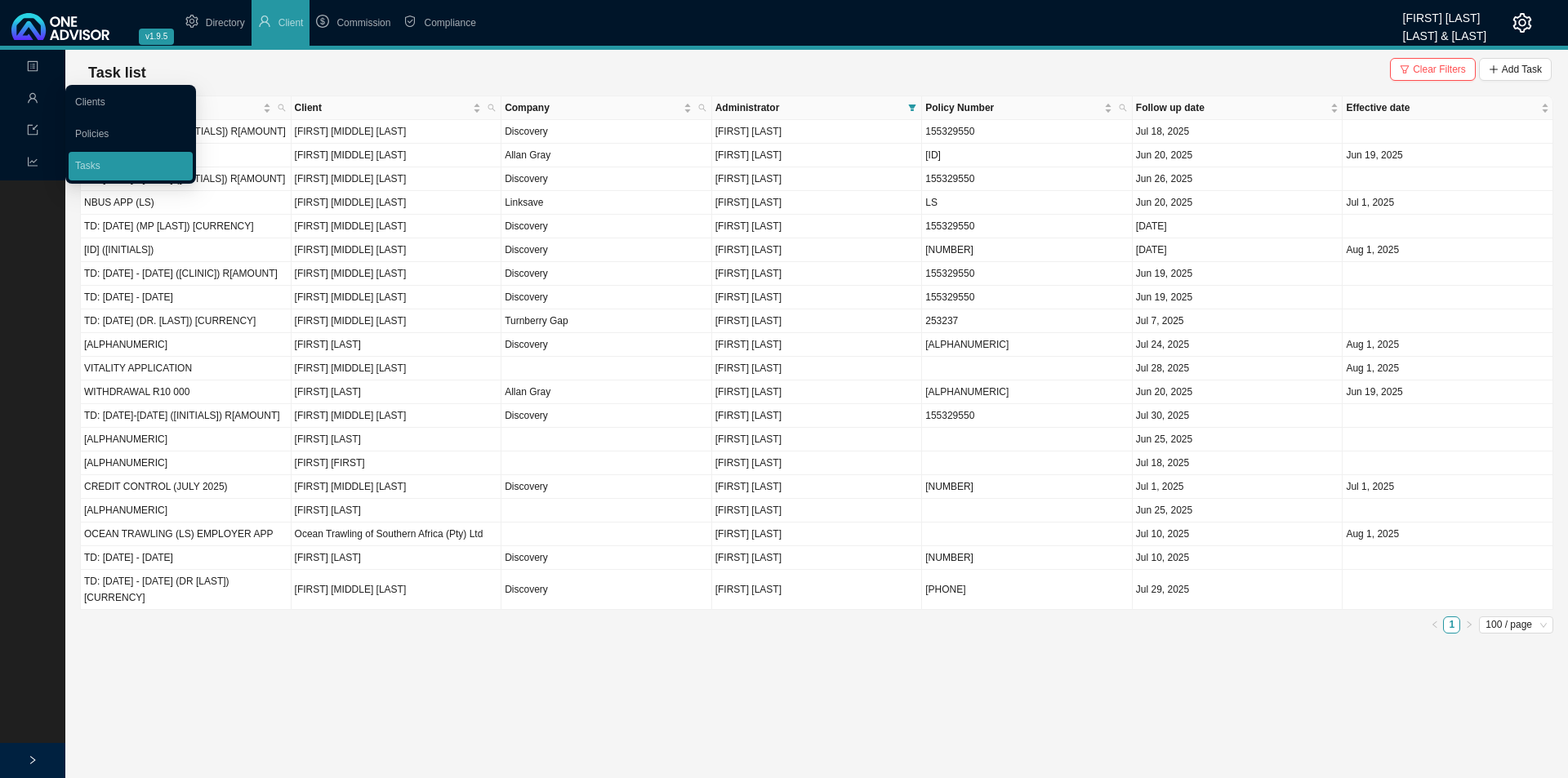 click 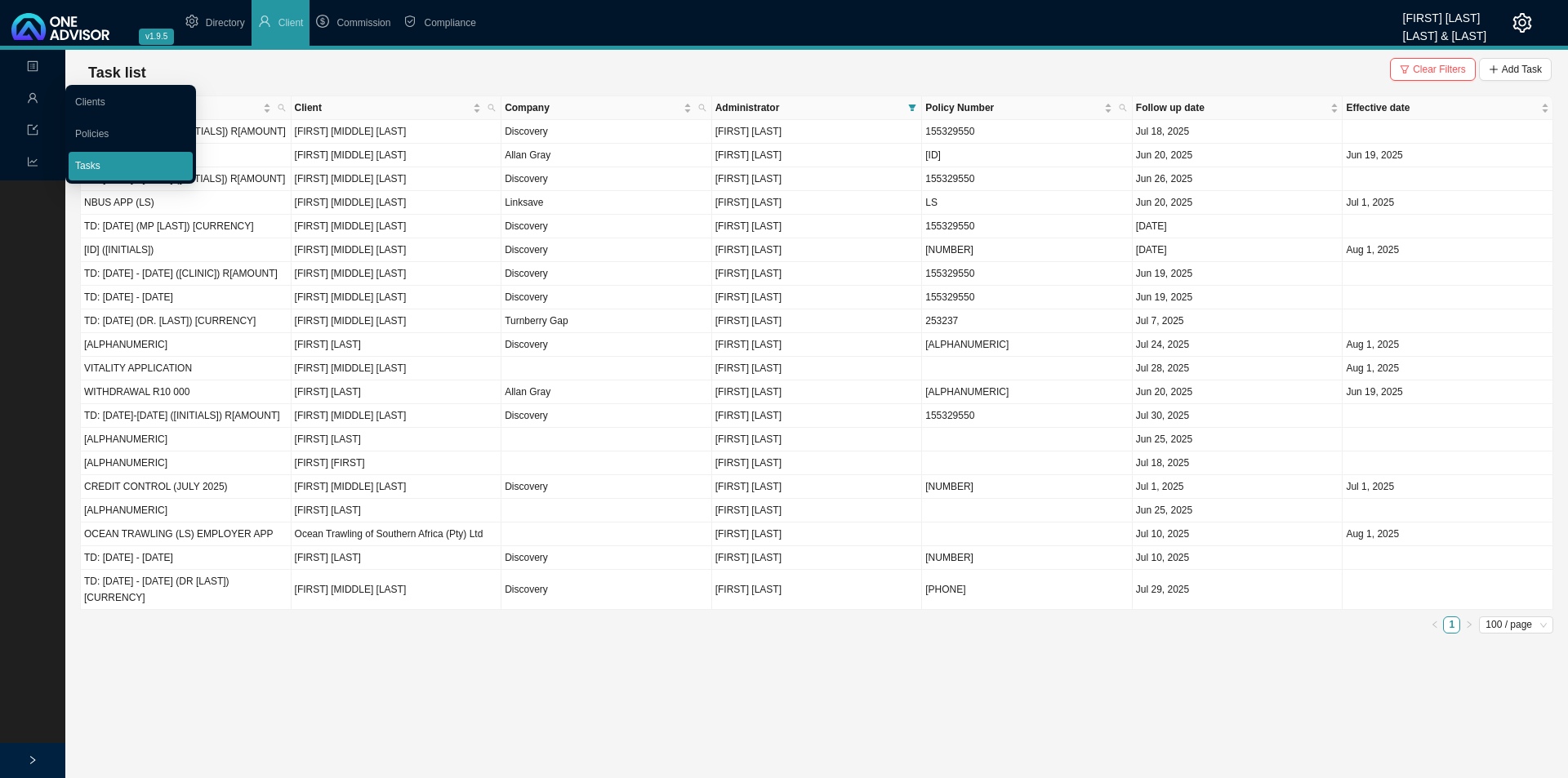 click on "Tasks" at bounding box center [87, 166] 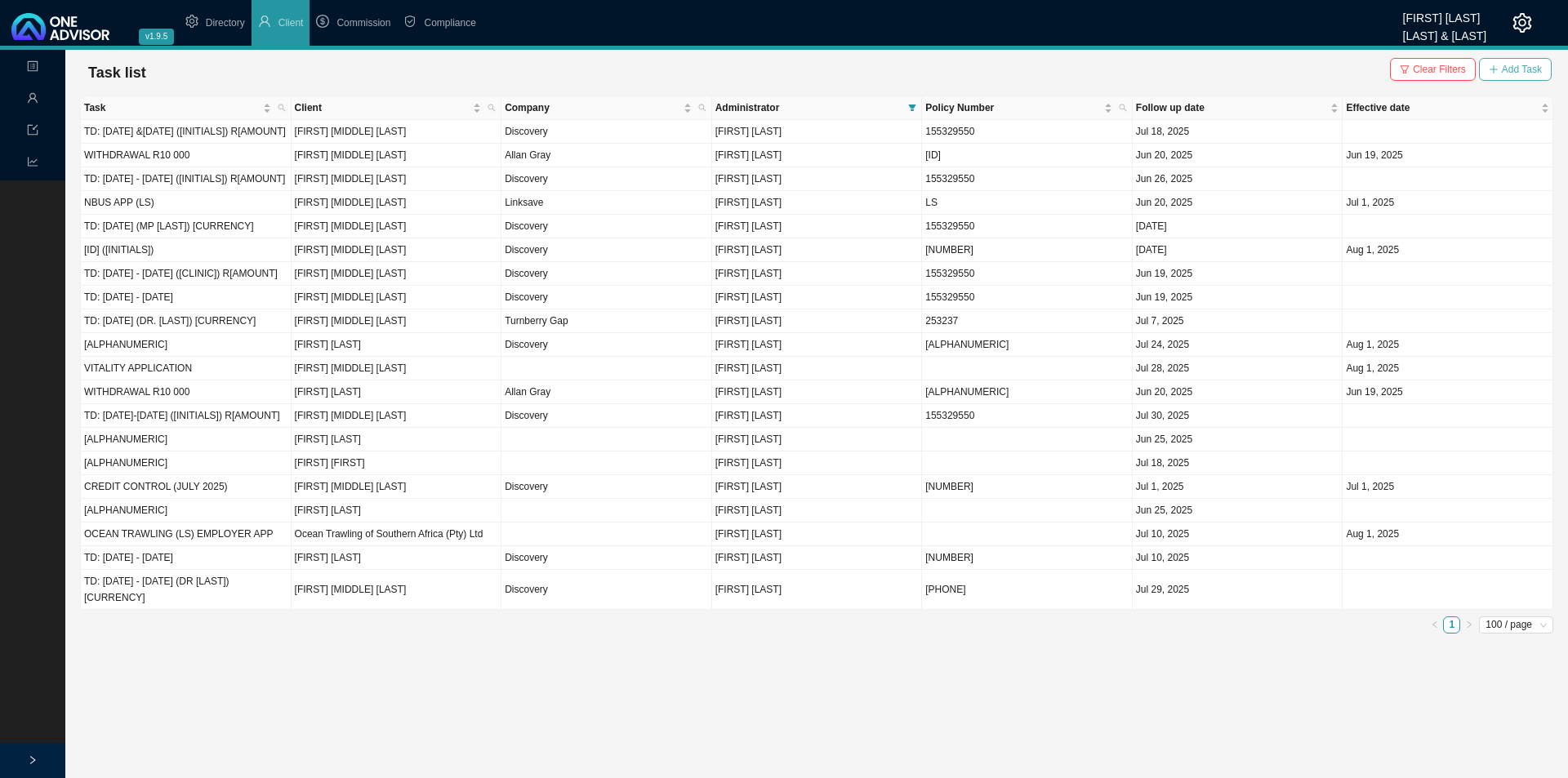 click on "Add Task" at bounding box center [1521, 69] 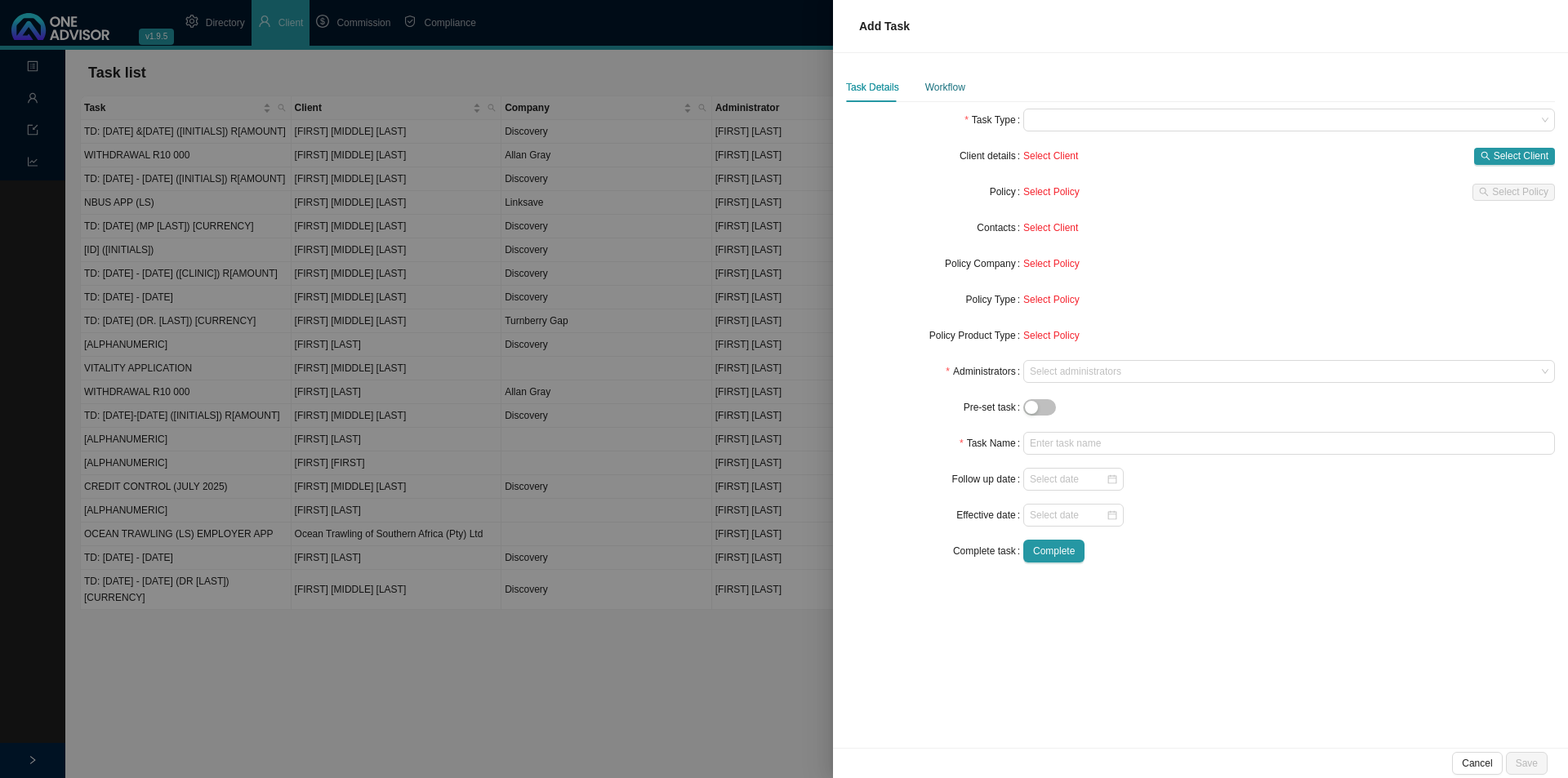 click on "Workflow" at bounding box center [945, 87] 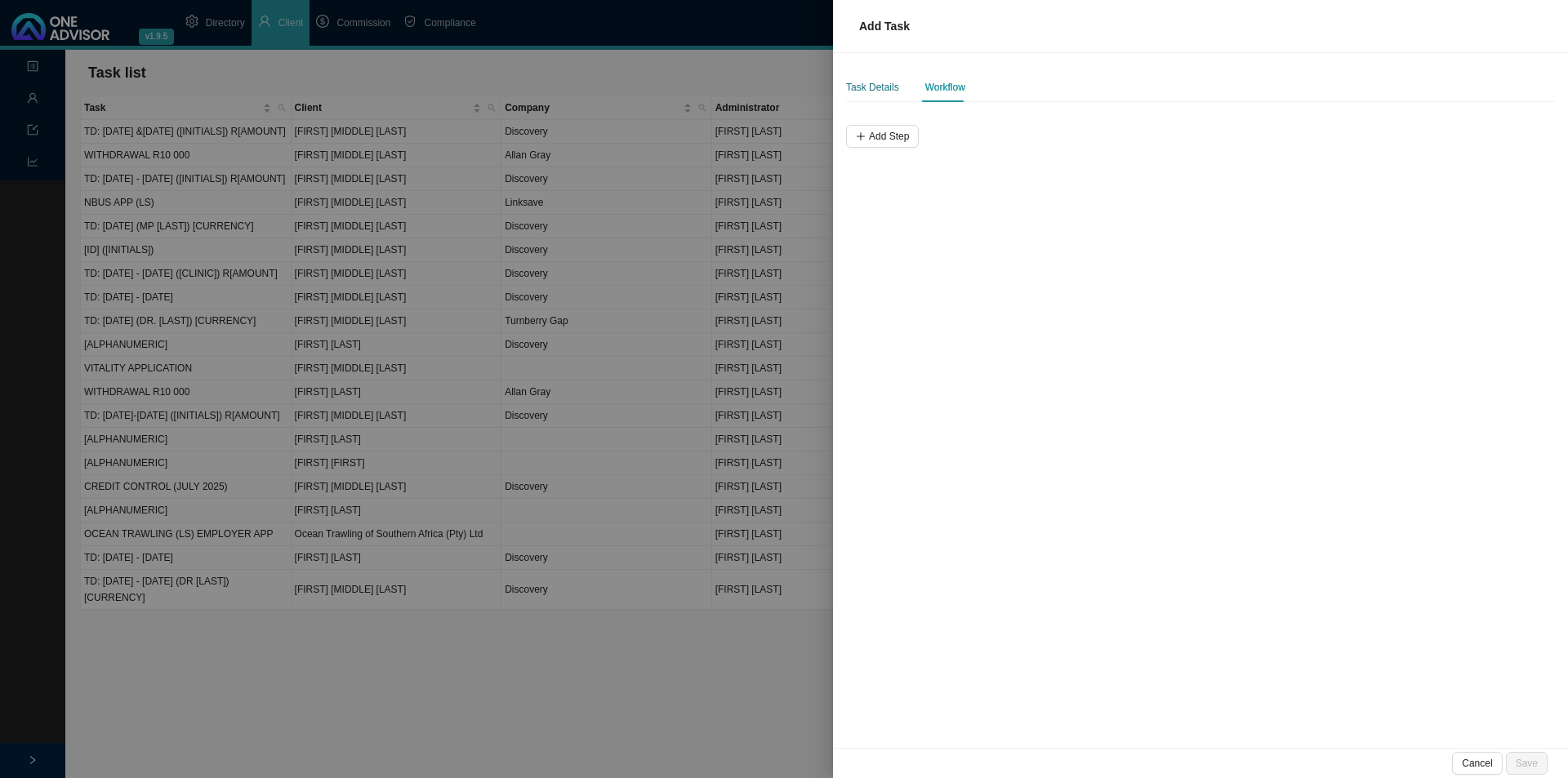 click on "Task Details" at bounding box center [872, 87] 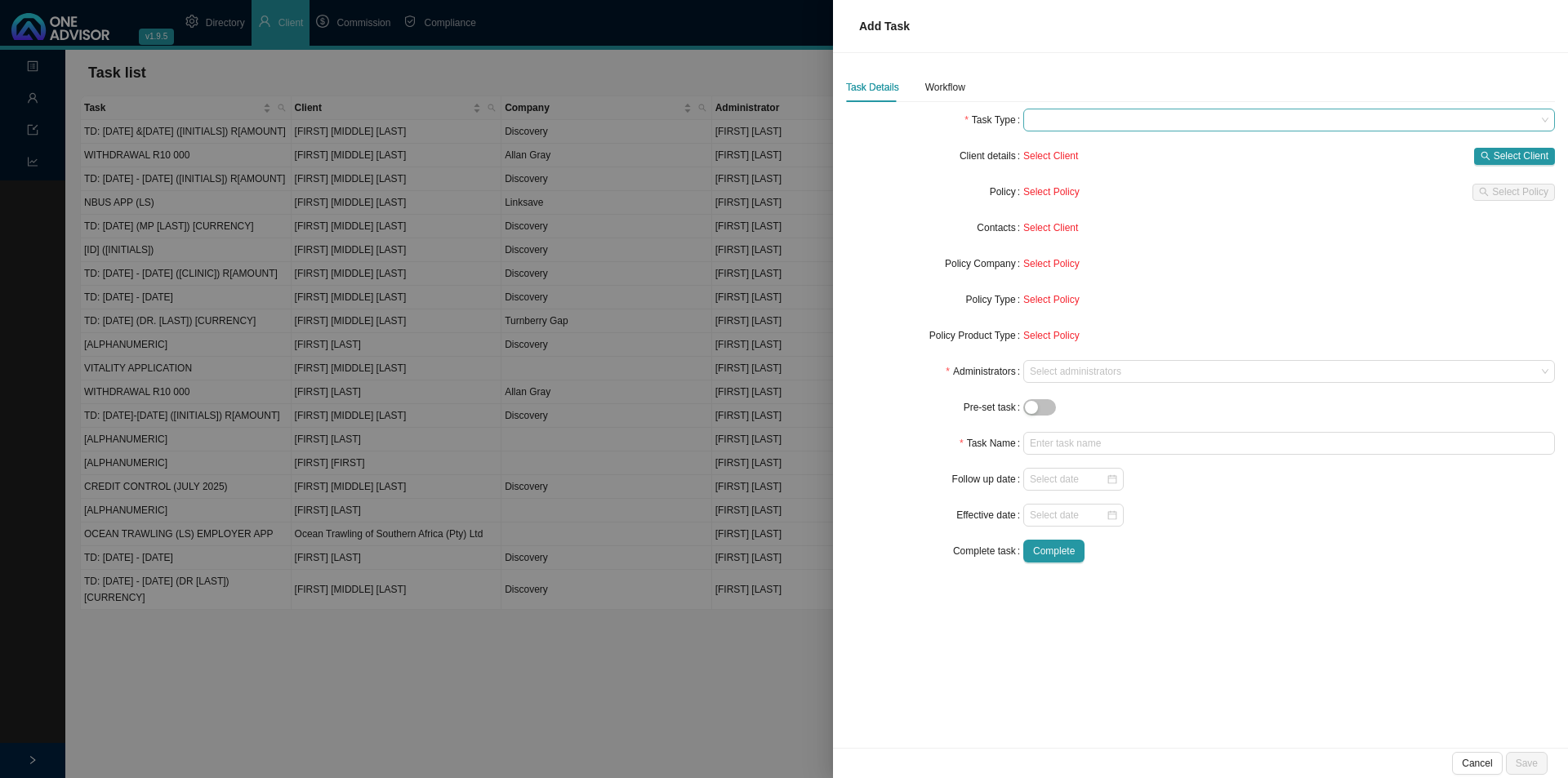 click at bounding box center [1289, 120] 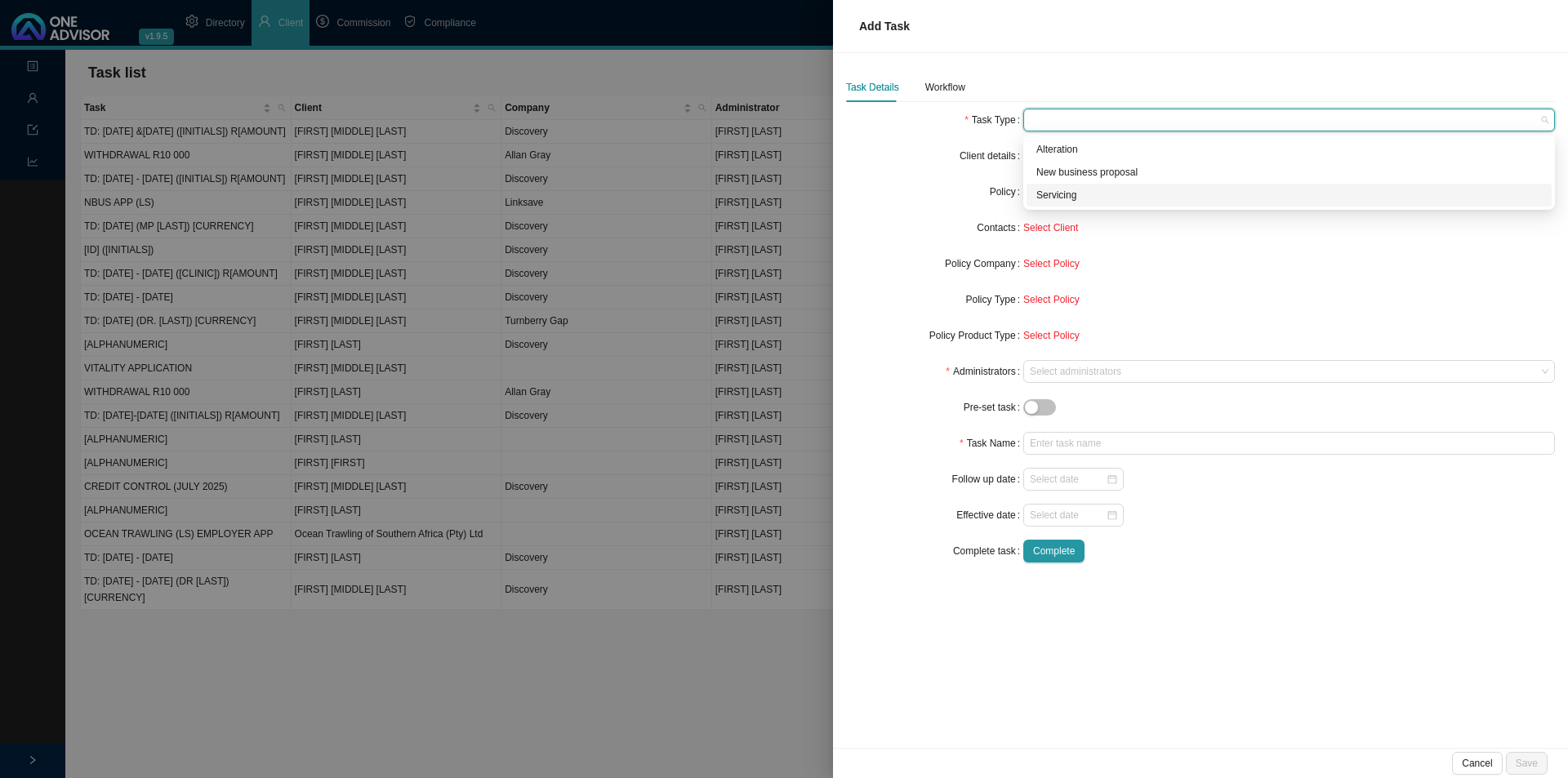 click on "Servicing" at bounding box center (1289, 195) 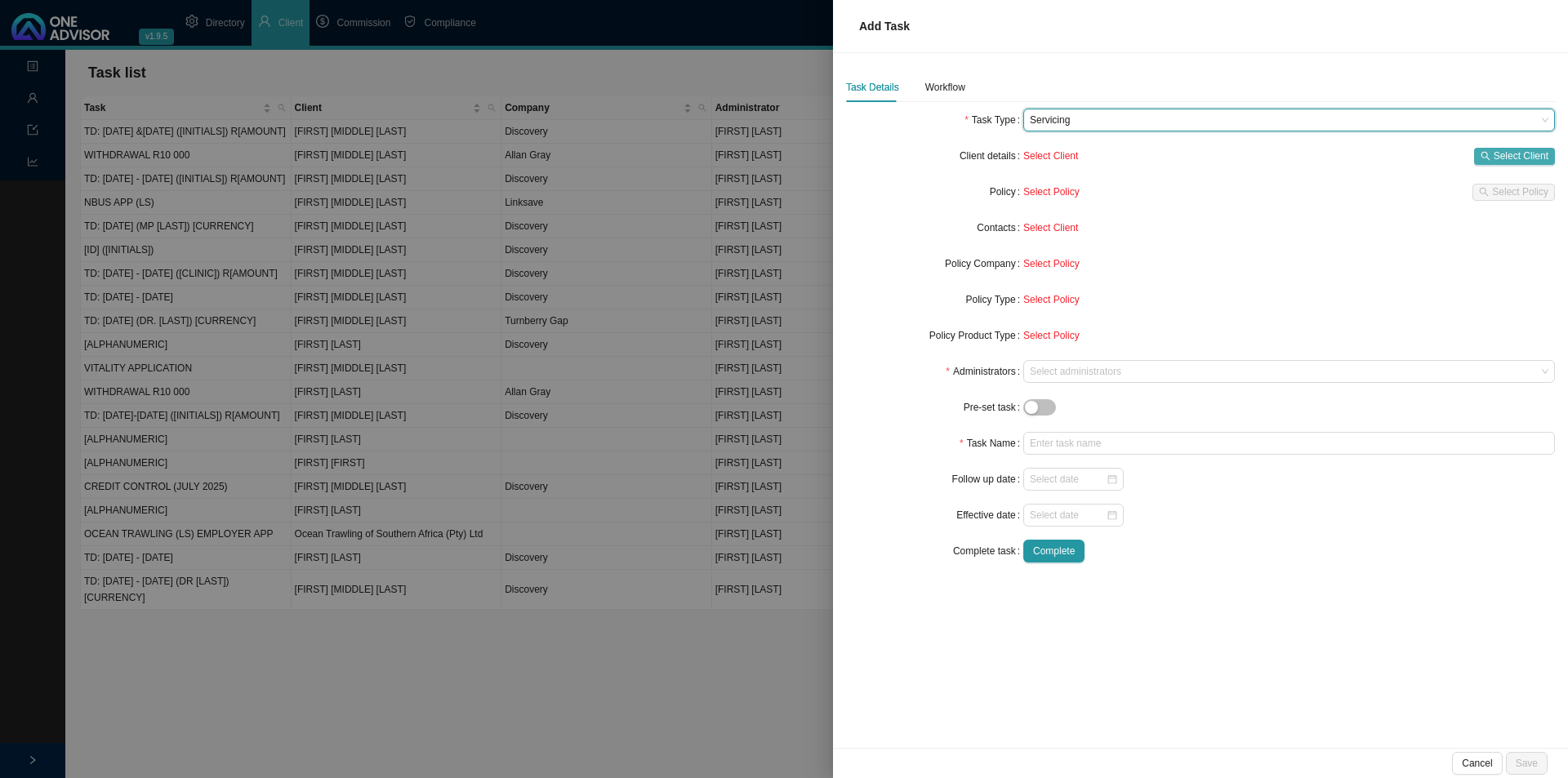 click on "Select Client" at bounding box center (1521, 156) 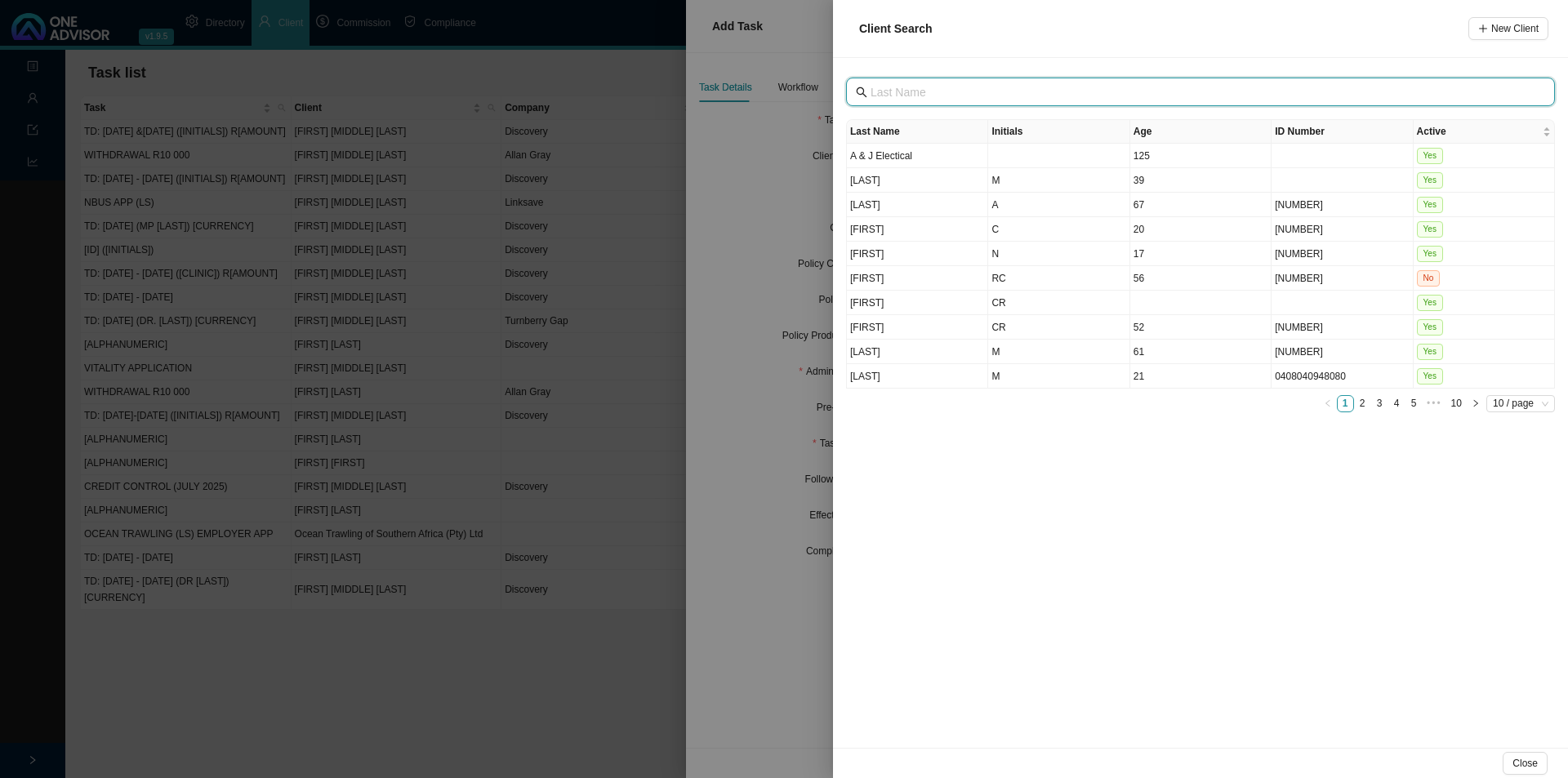 click at bounding box center (1202, 92) 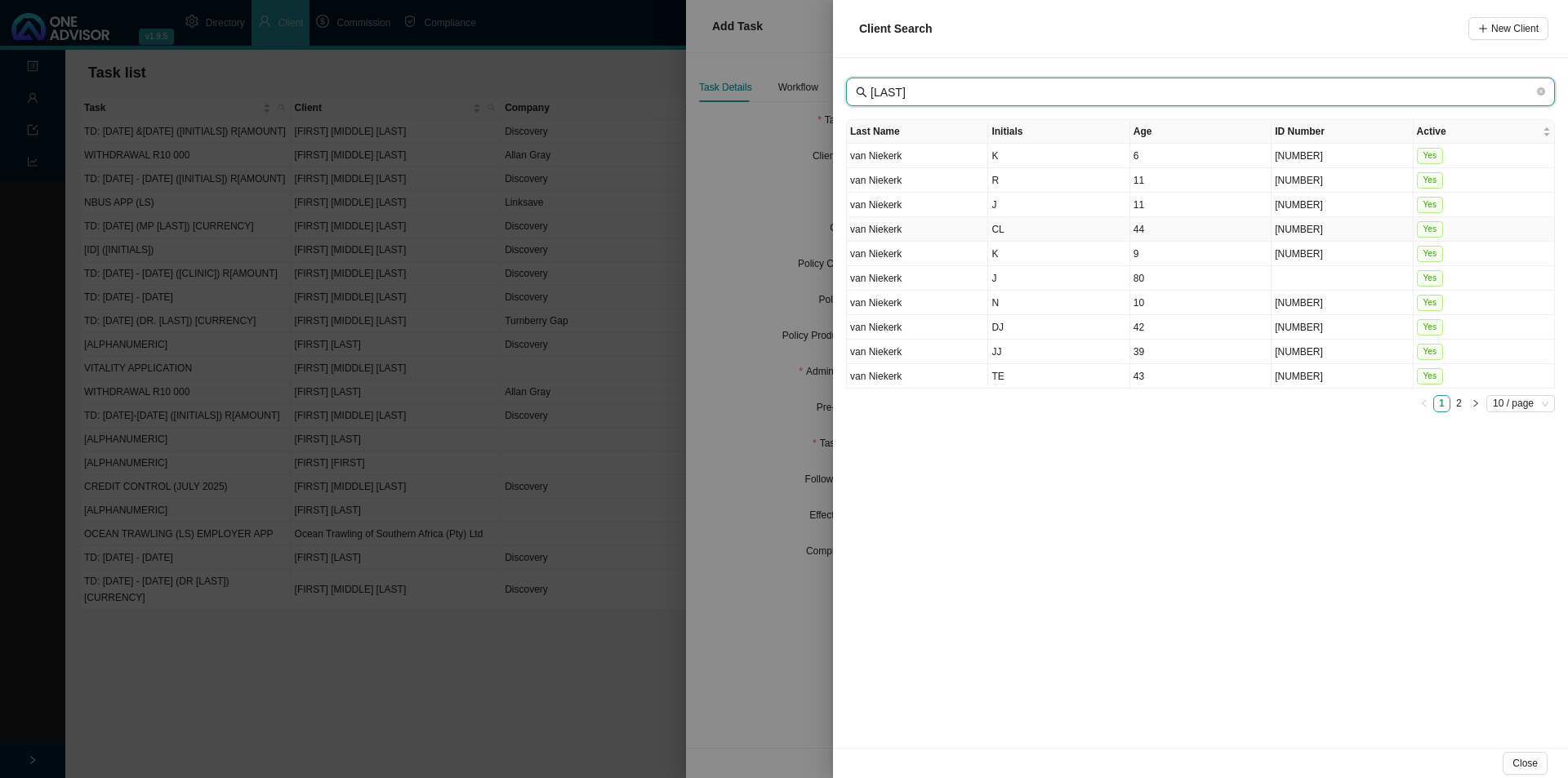 type on "[LAST]" 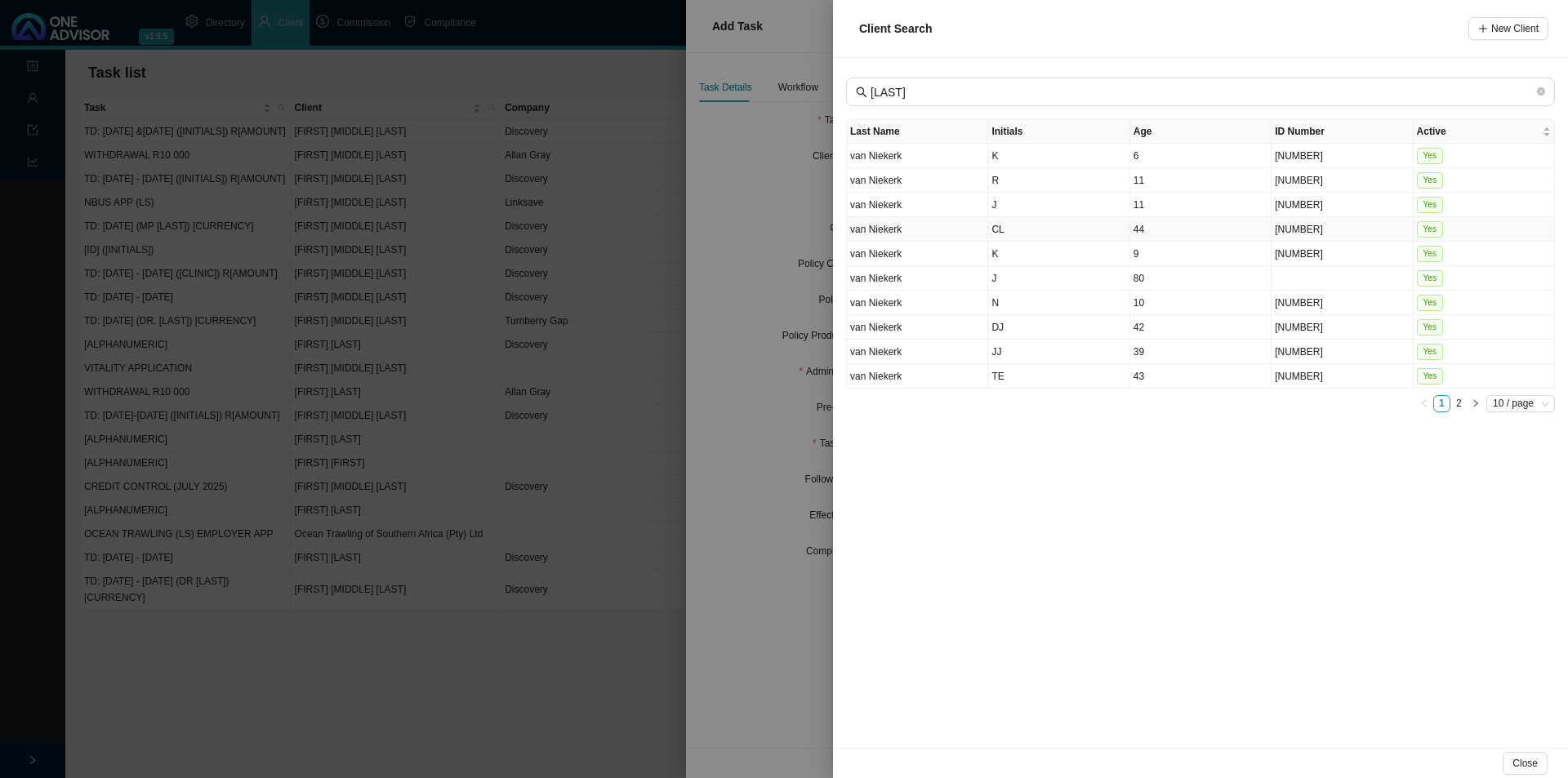 click on "CL" at bounding box center [1058, 229] 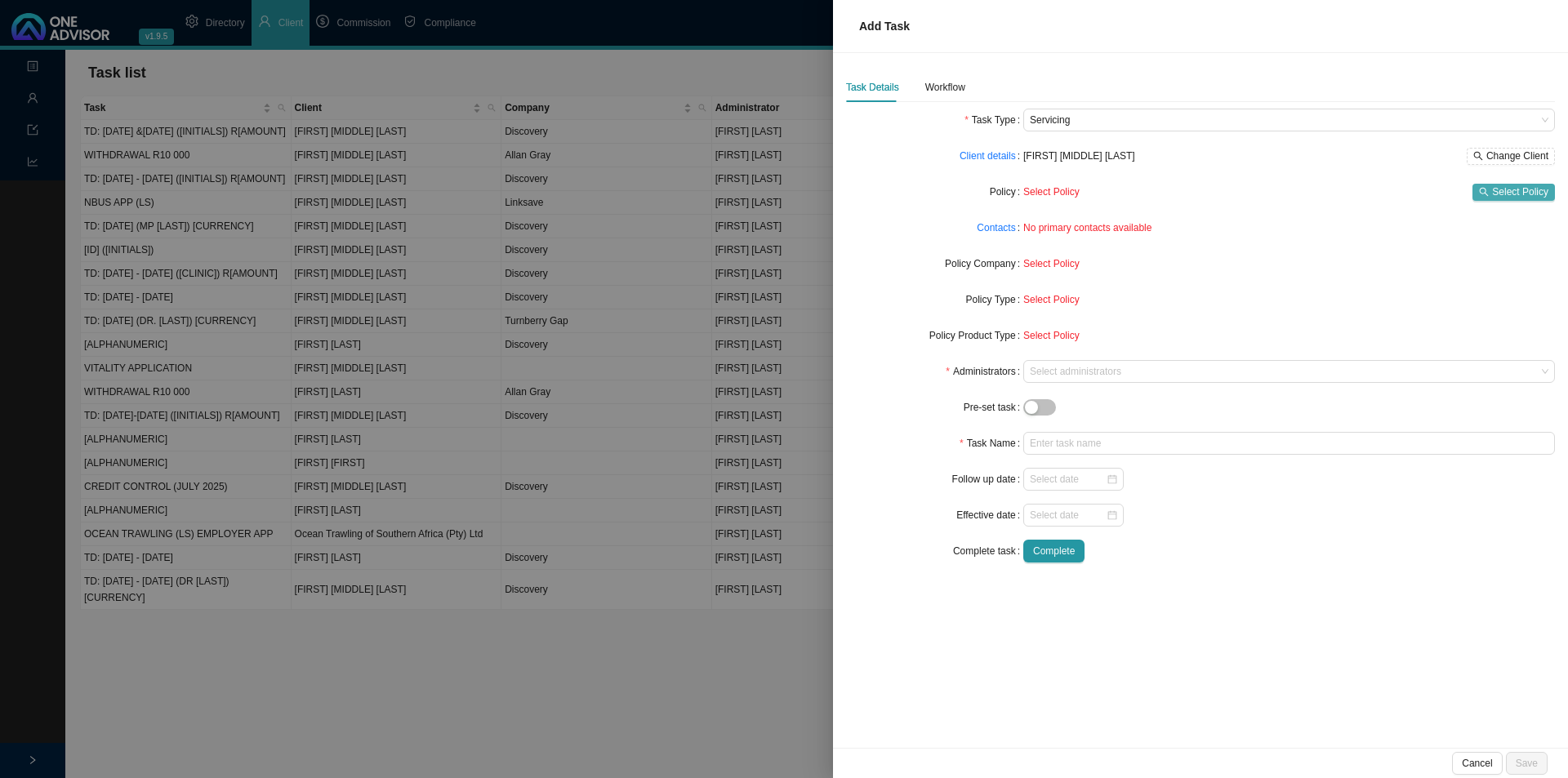 click on "Select Policy" at bounding box center [1520, 192] 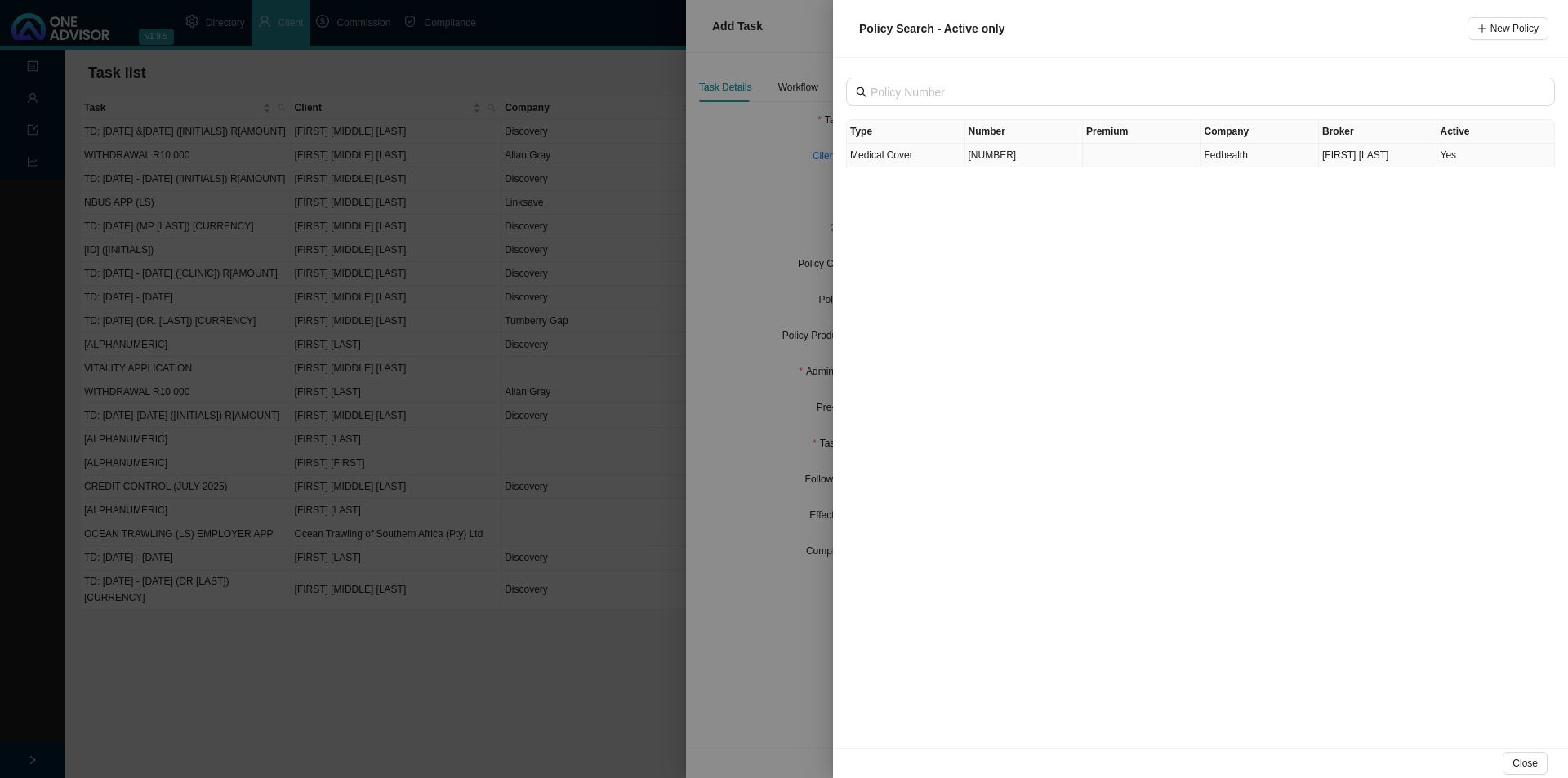 click on "Medical Cover" at bounding box center (906, 155) 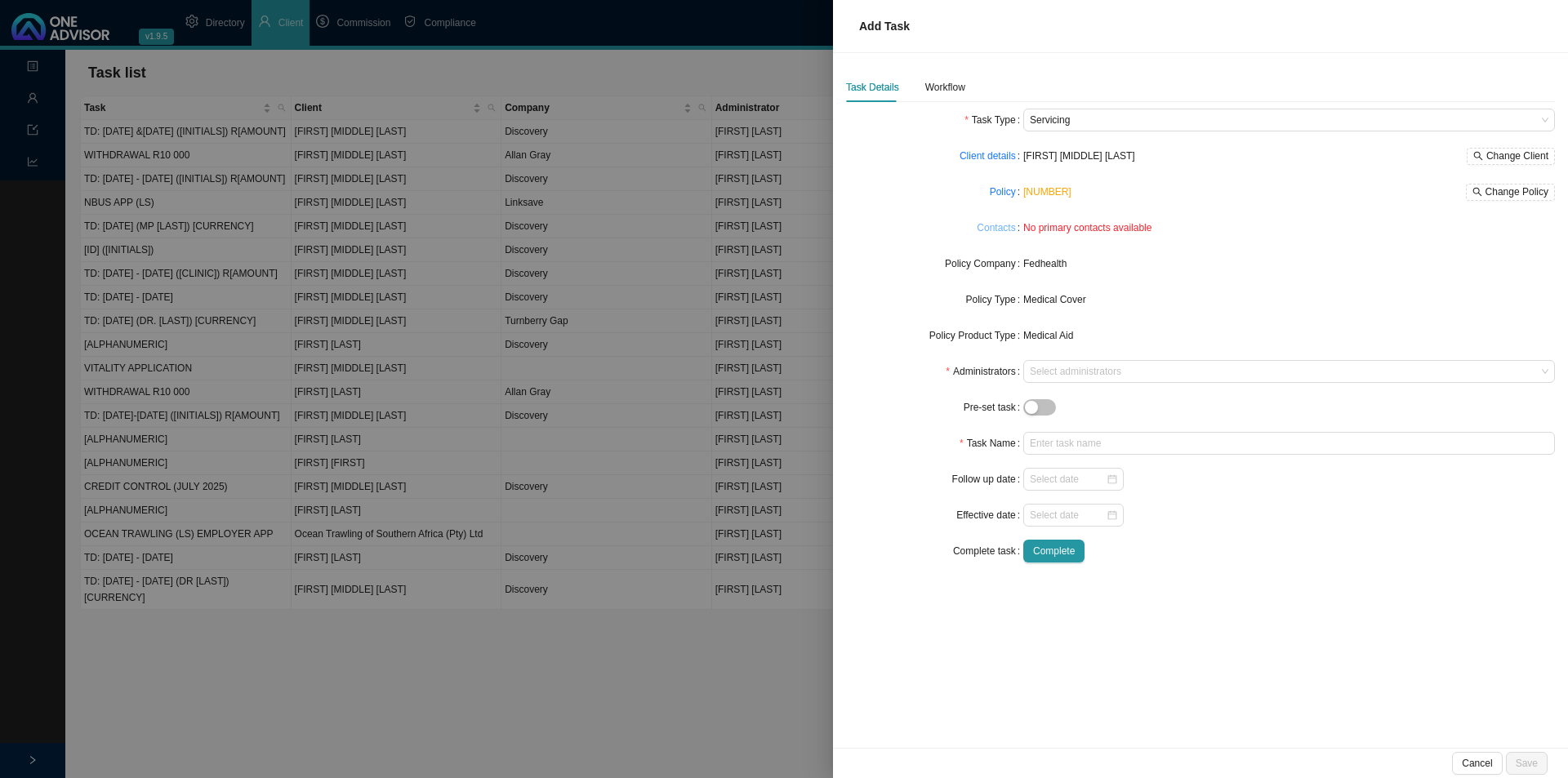 click on "Contacts" at bounding box center (996, 228) 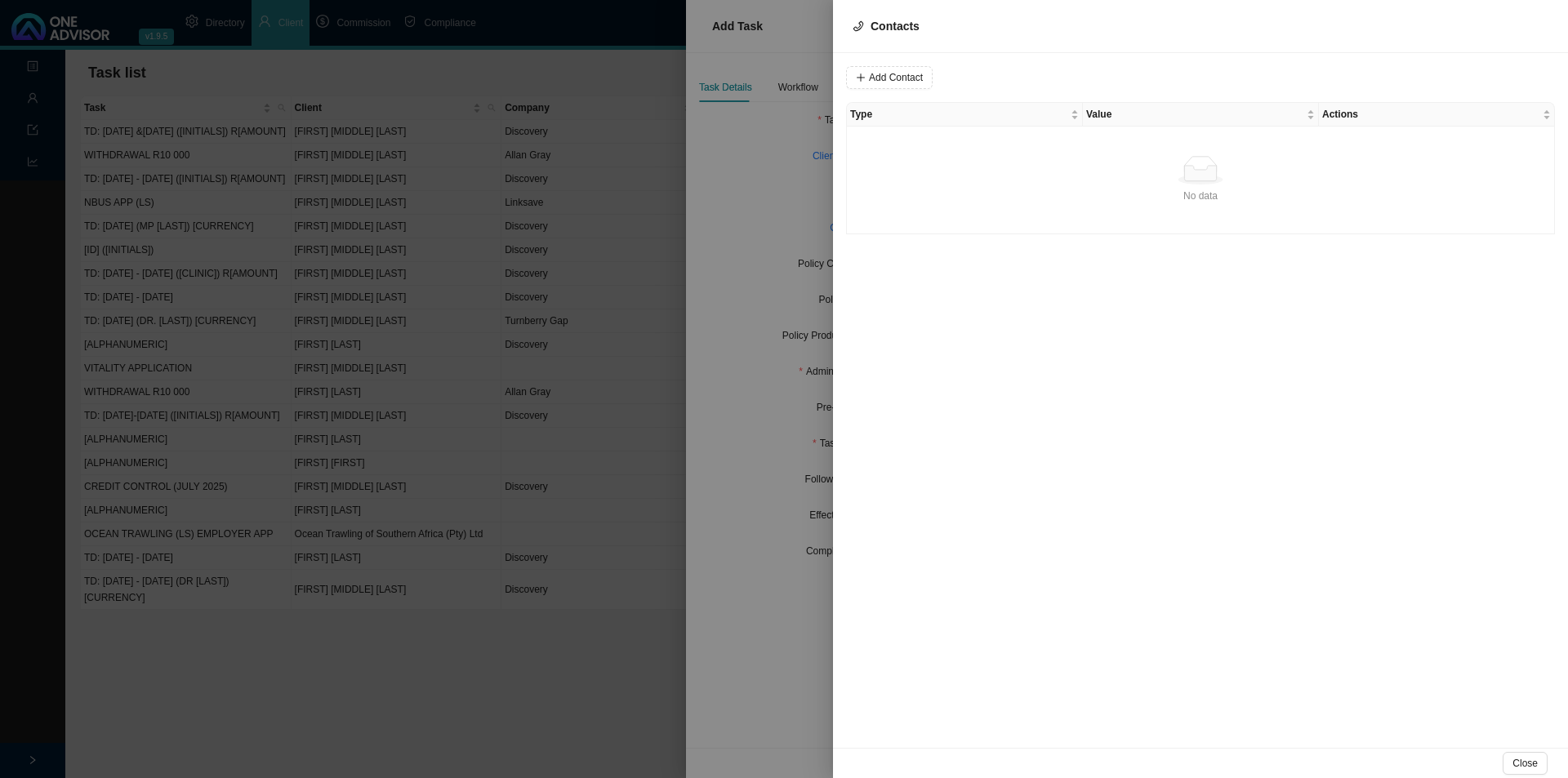click on "No data No data" at bounding box center [1200, 180] 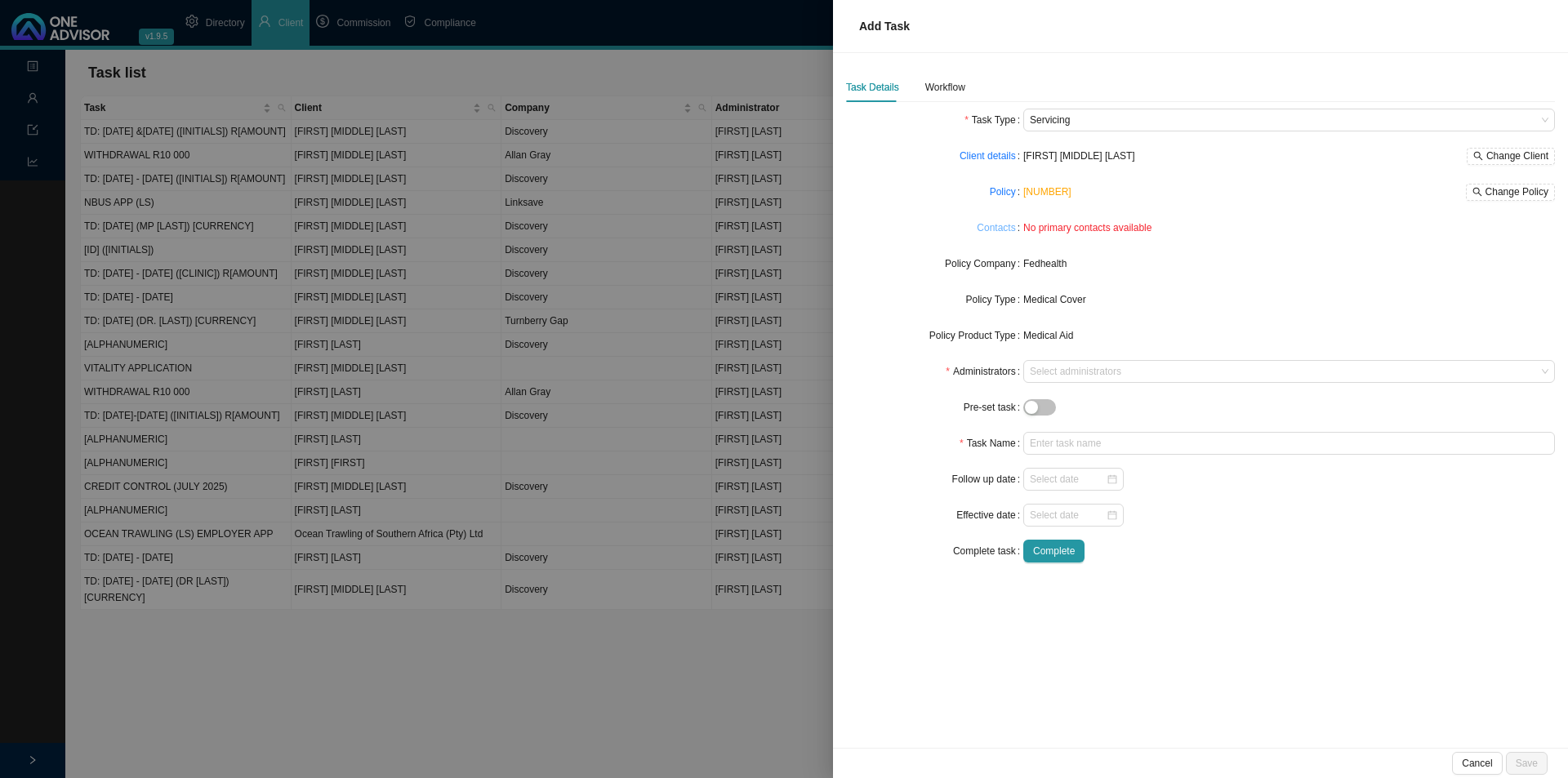 click on "Contacts" at bounding box center (996, 228) 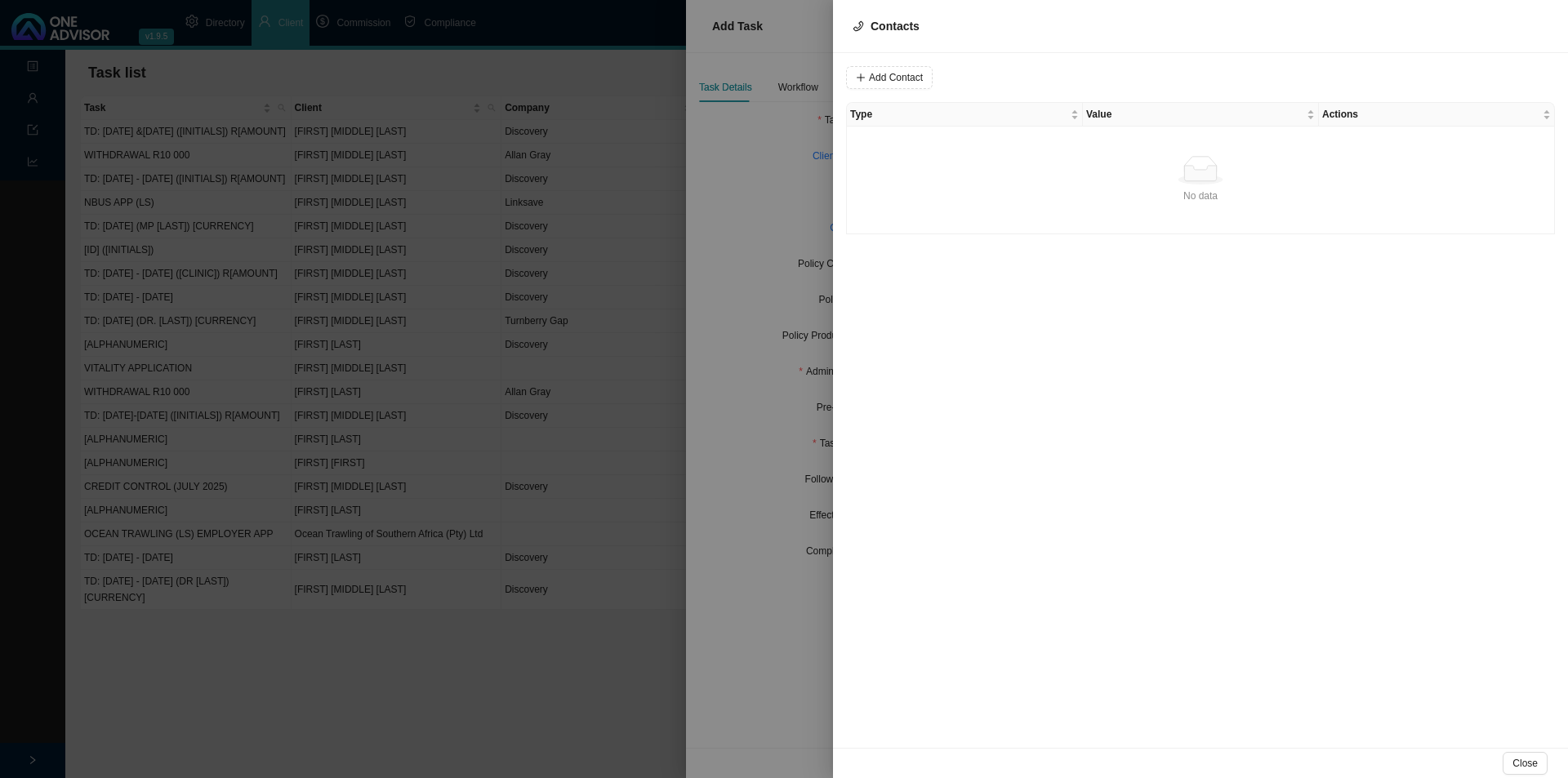 click at bounding box center [784, 389] 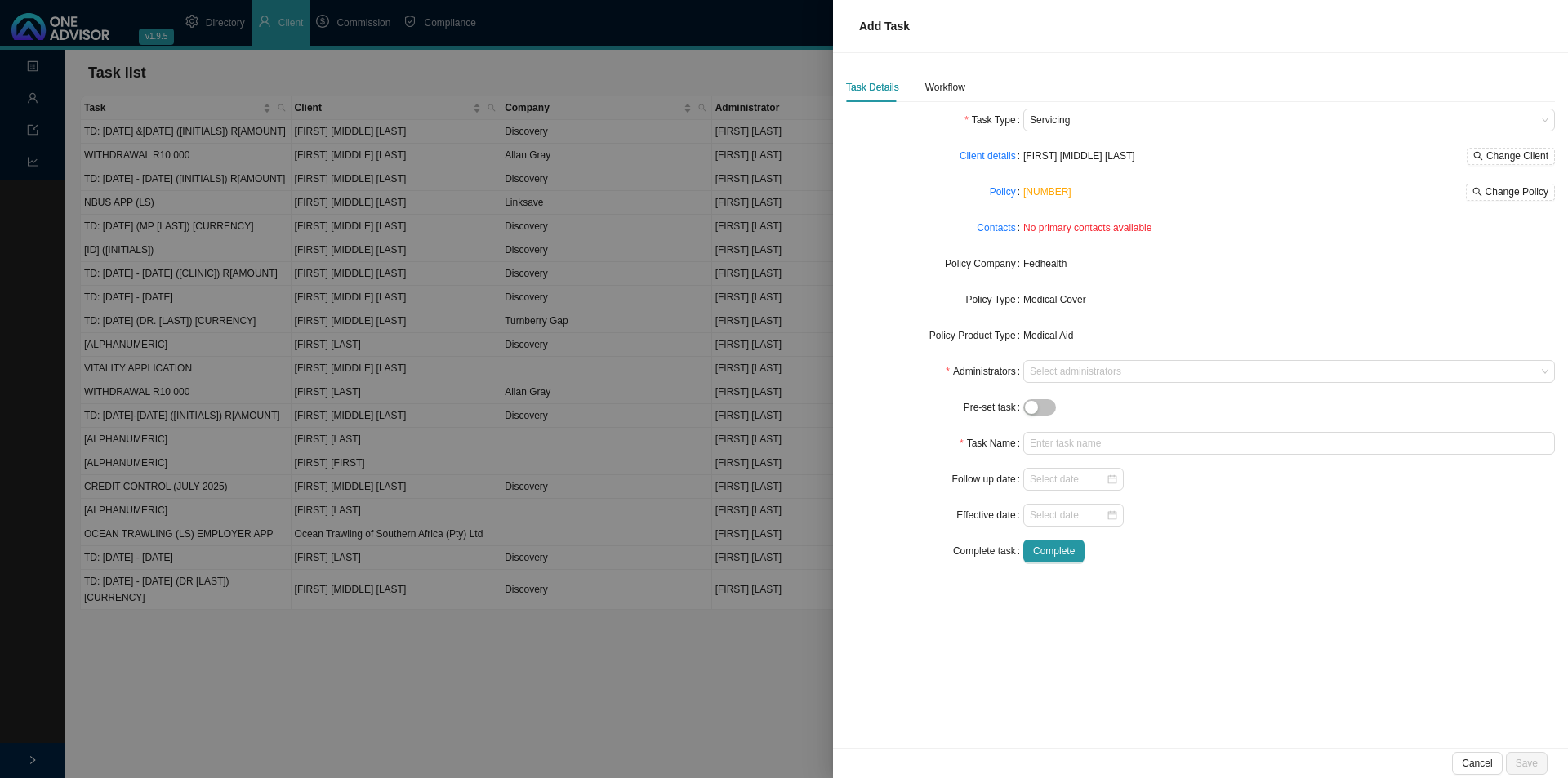 click at bounding box center (784, 389) 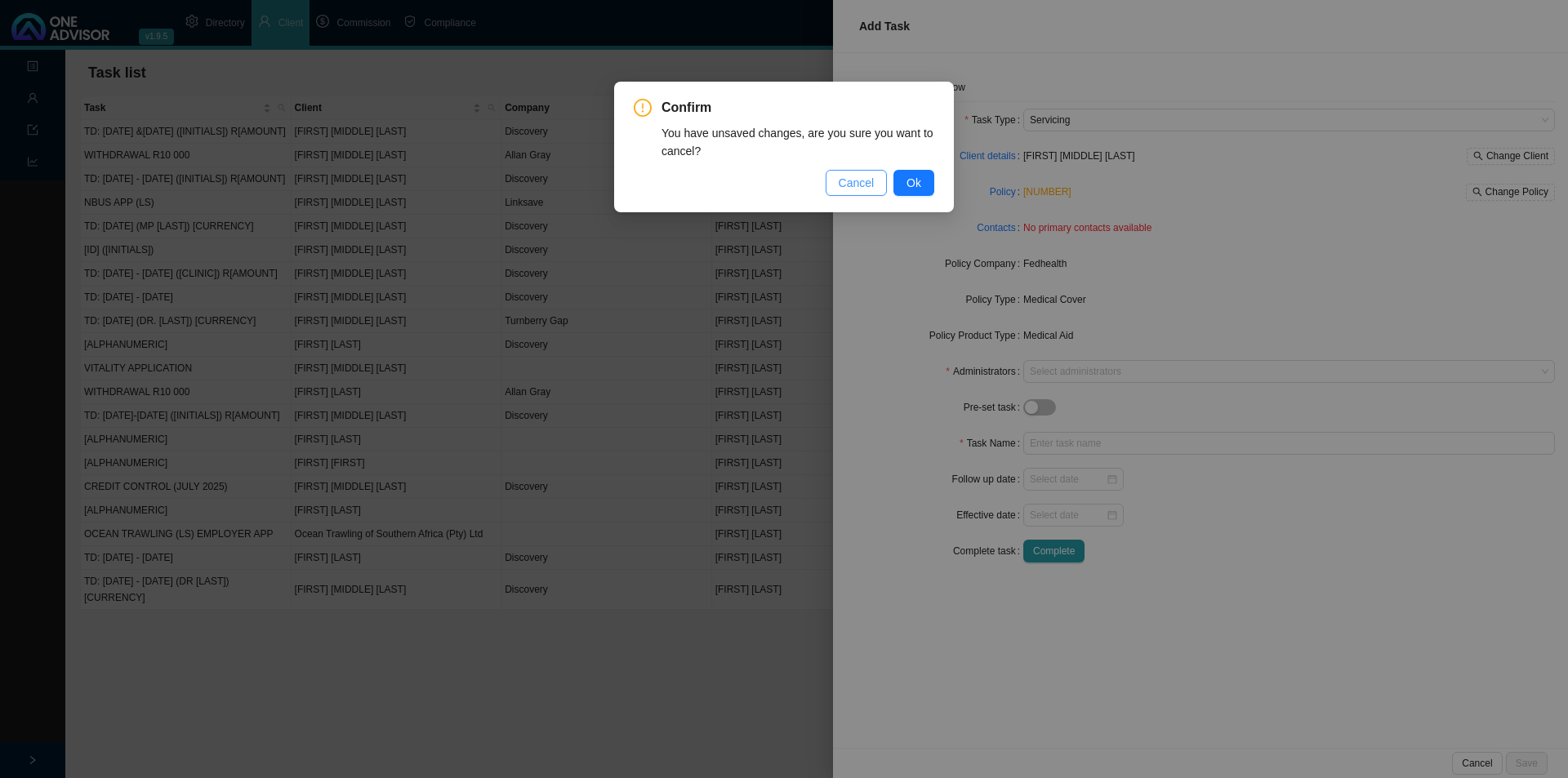 click on "Cancel" at bounding box center [857, 183] 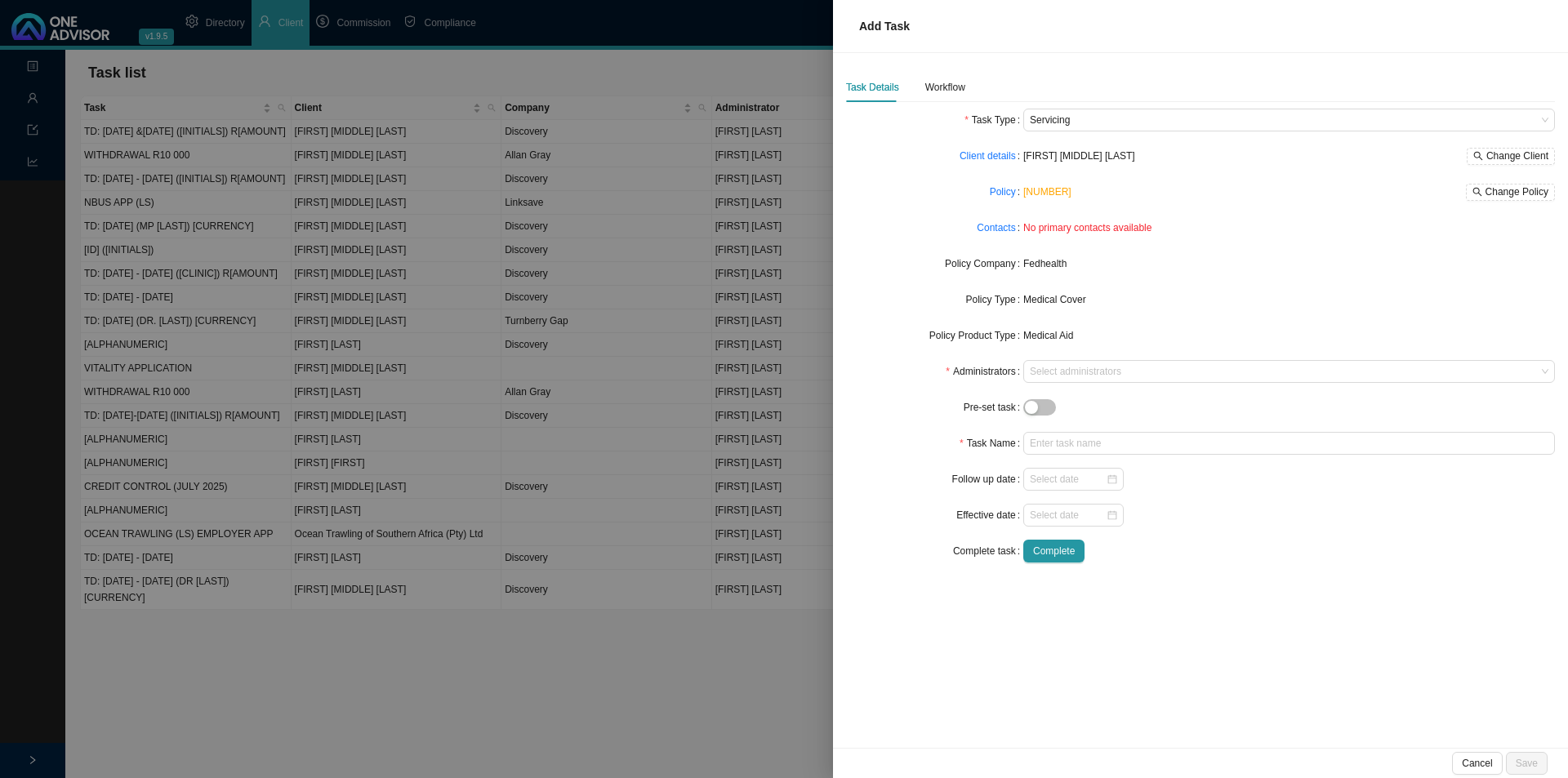 click at bounding box center (784, 389) 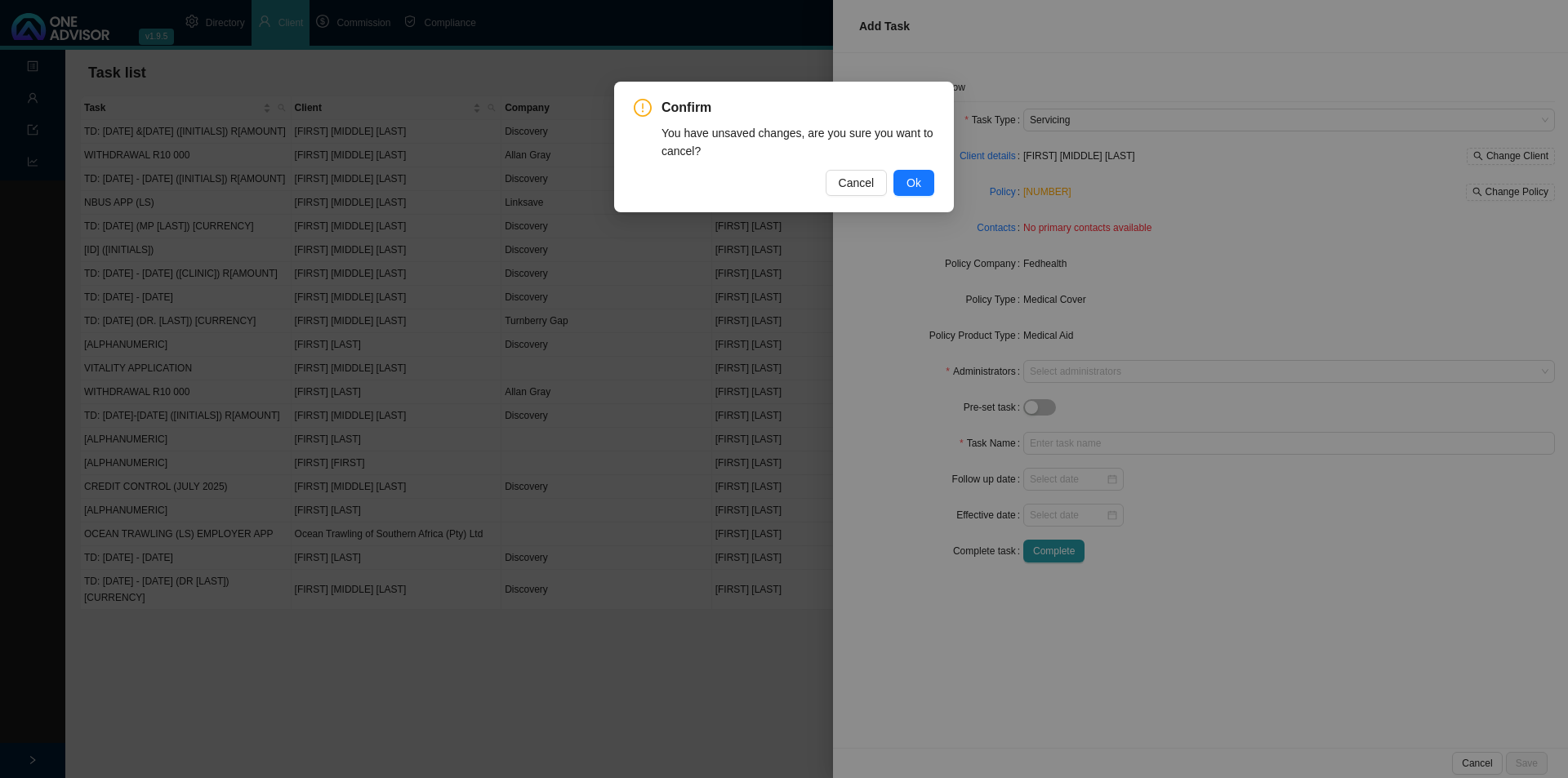 click on "Confirm You have unsaved changes, are you sure you want to cancel? Cancel Ok" at bounding box center (784, 147) 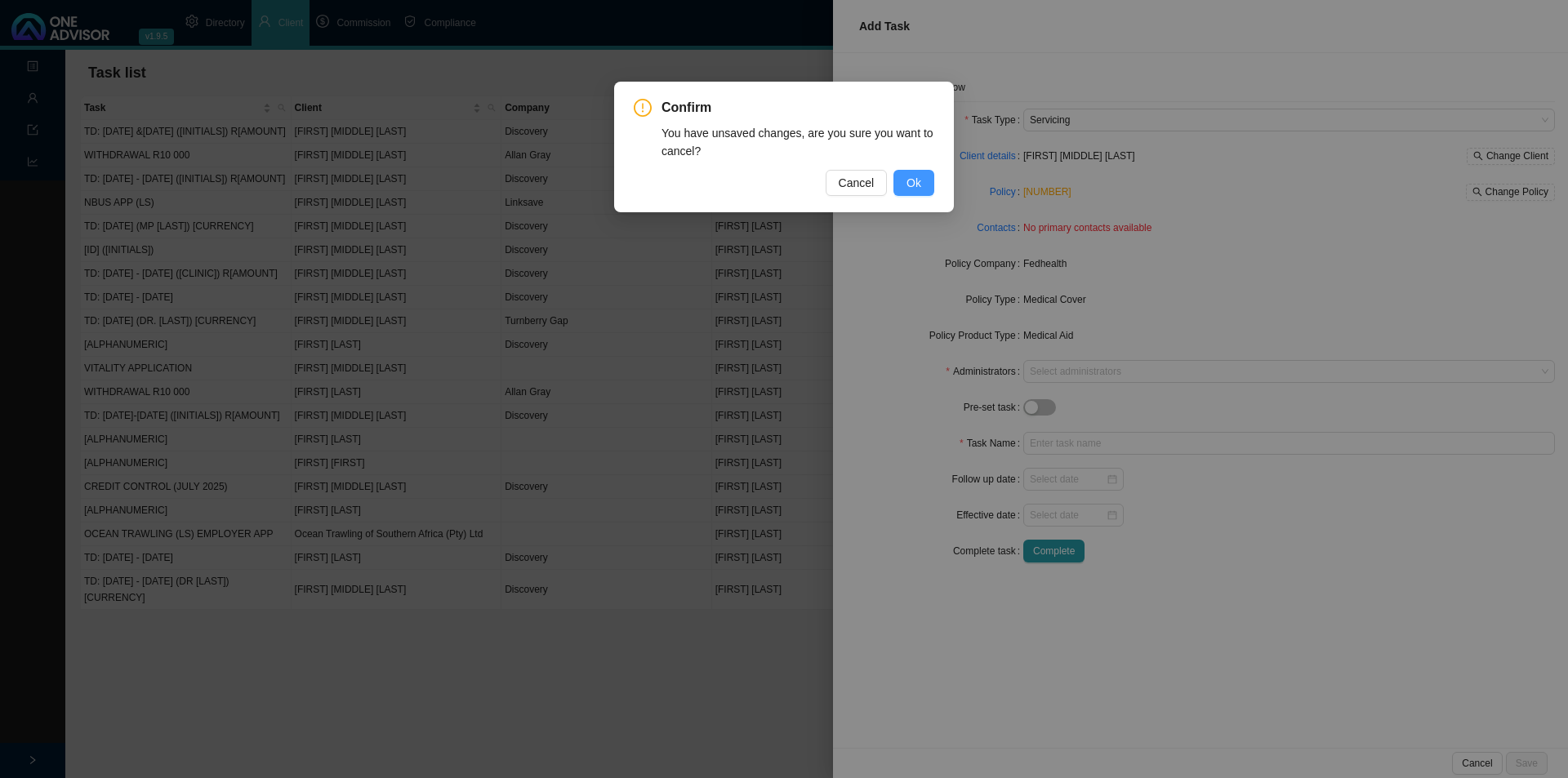 click on "Ok" at bounding box center [914, 183] 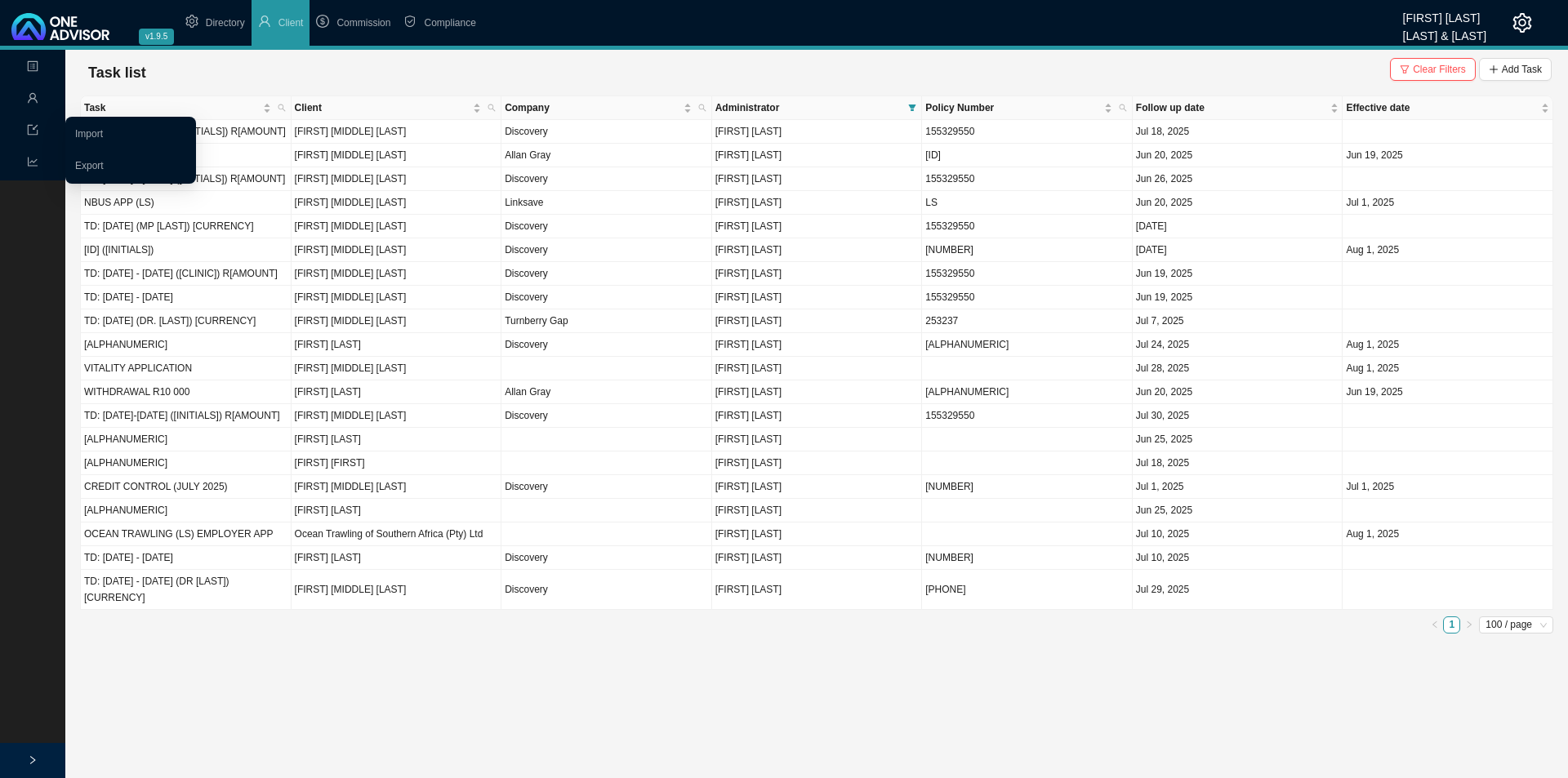 click on "Management" at bounding box center (33, 99) 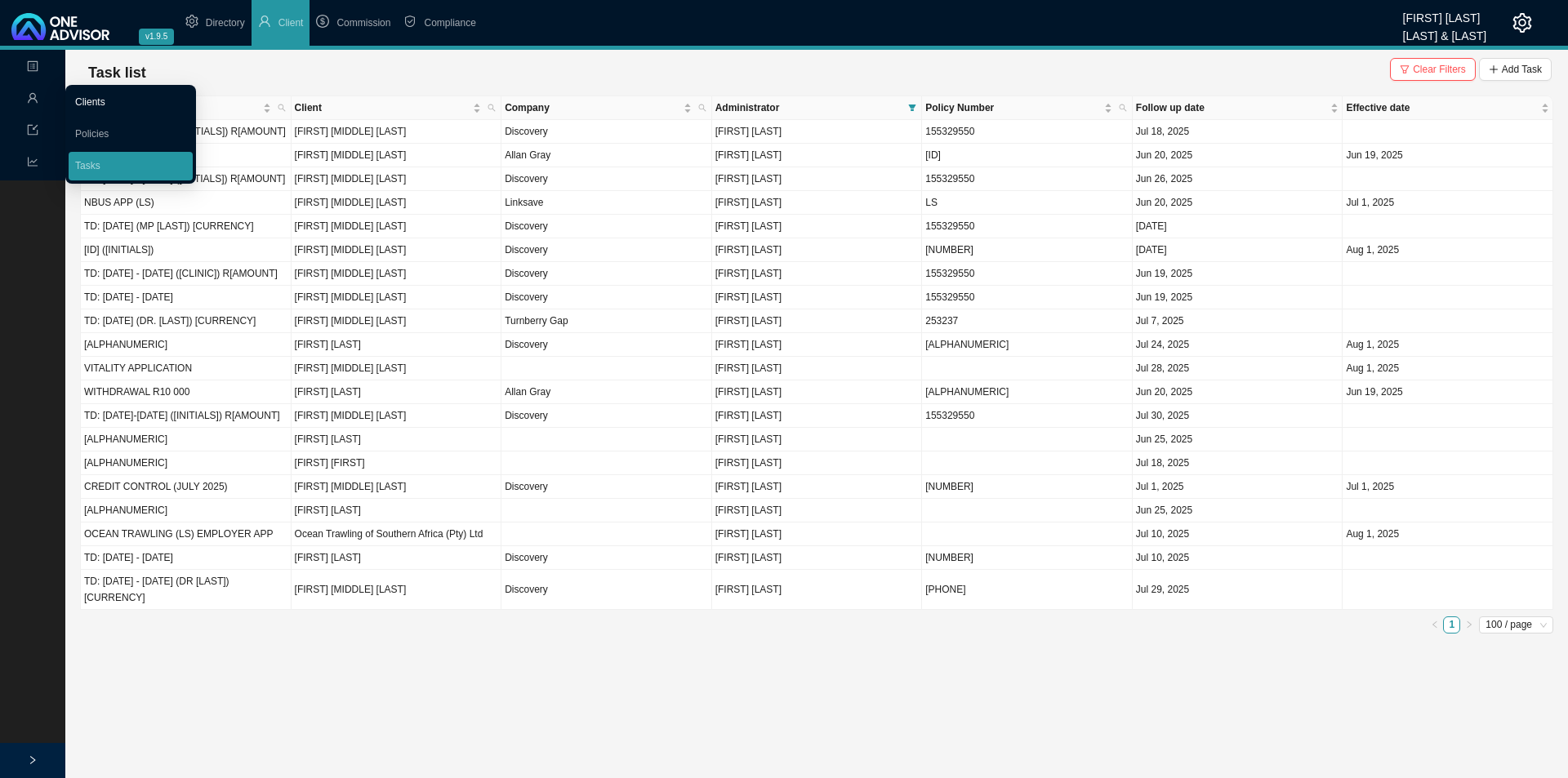 click on "Clients" at bounding box center [90, 102] 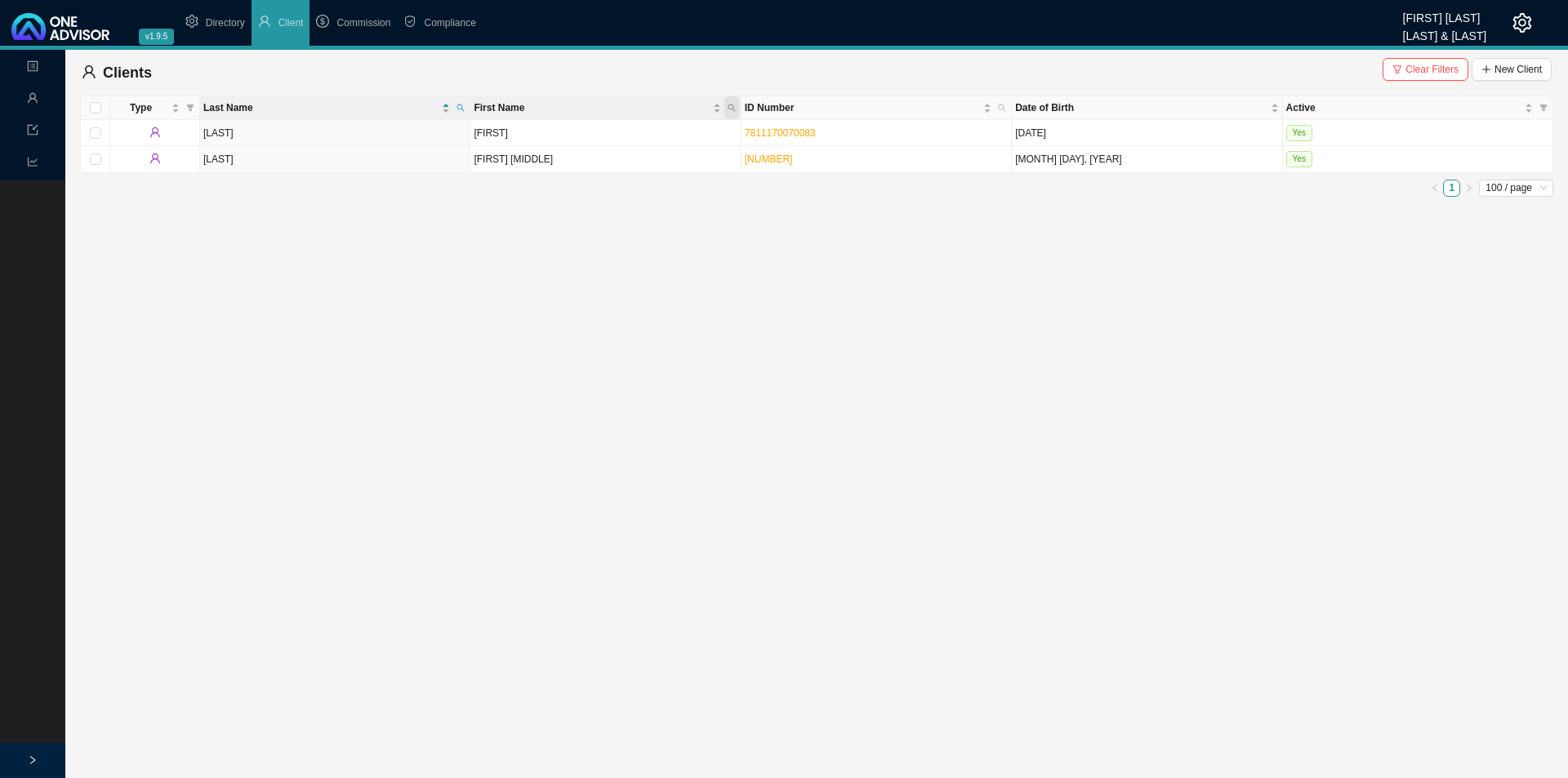 click at bounding box center [732, 108] 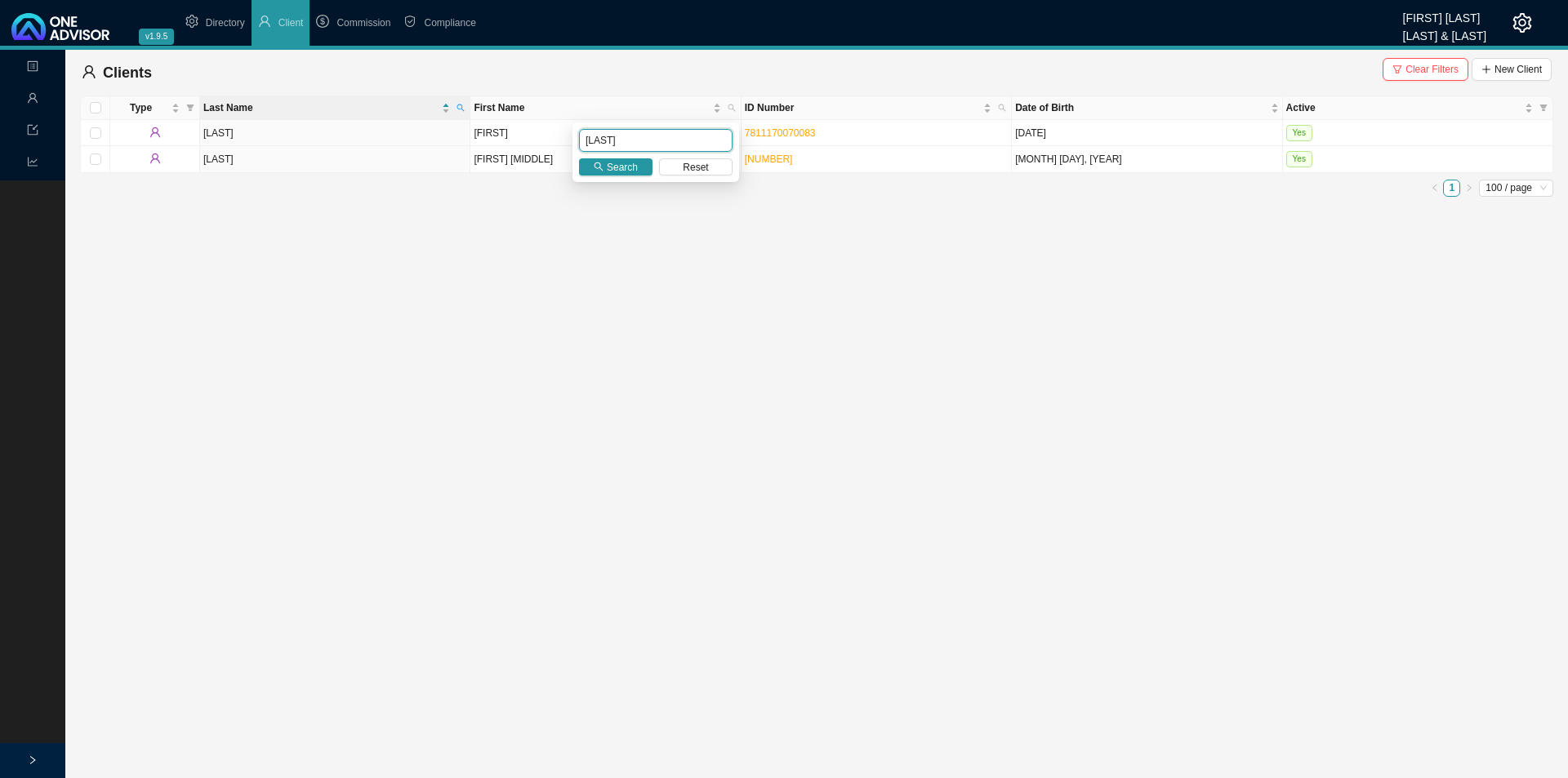 type on "[LAST]" 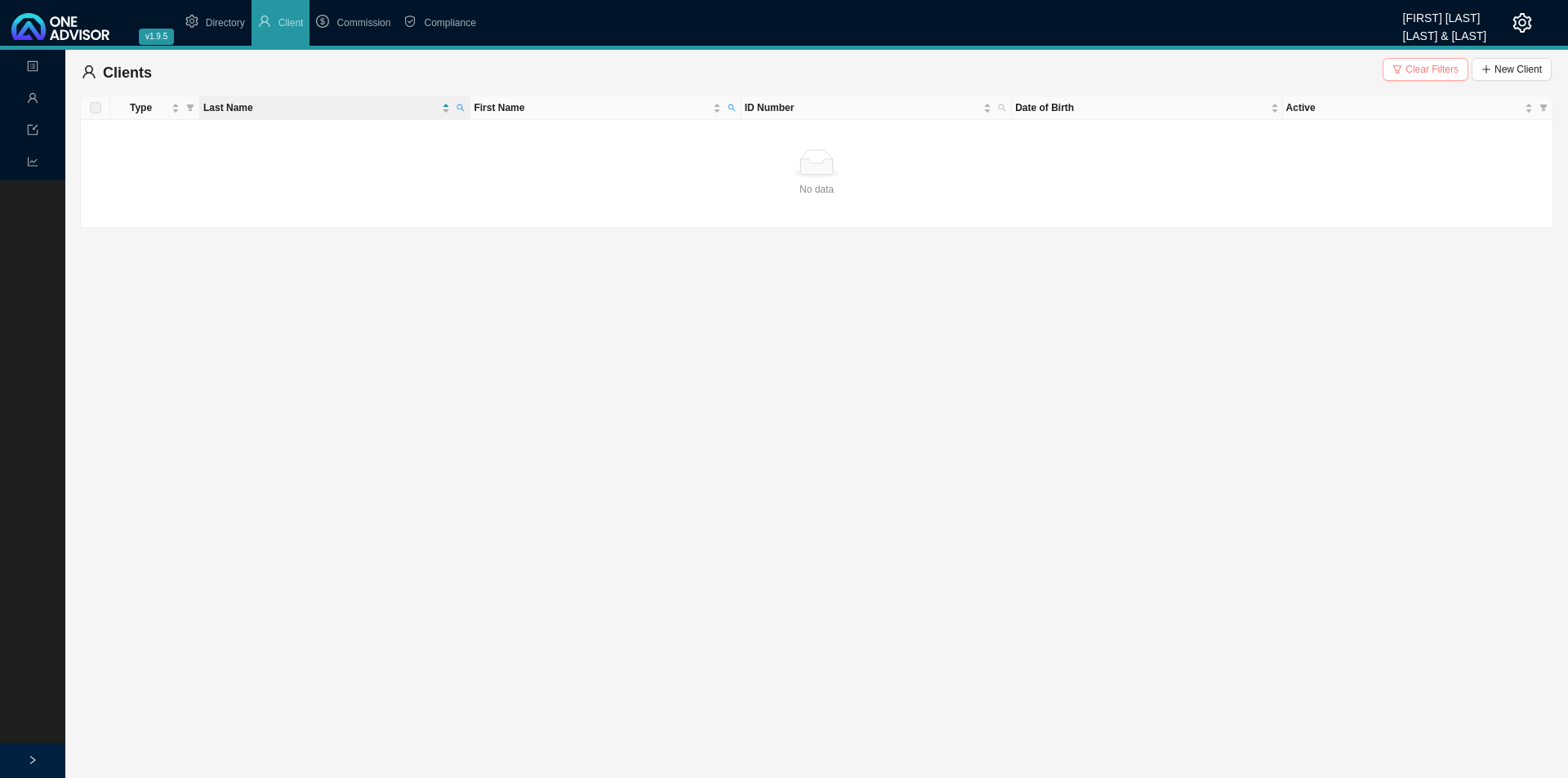click on "Clear Filters" at bounding box center (1432, 69) 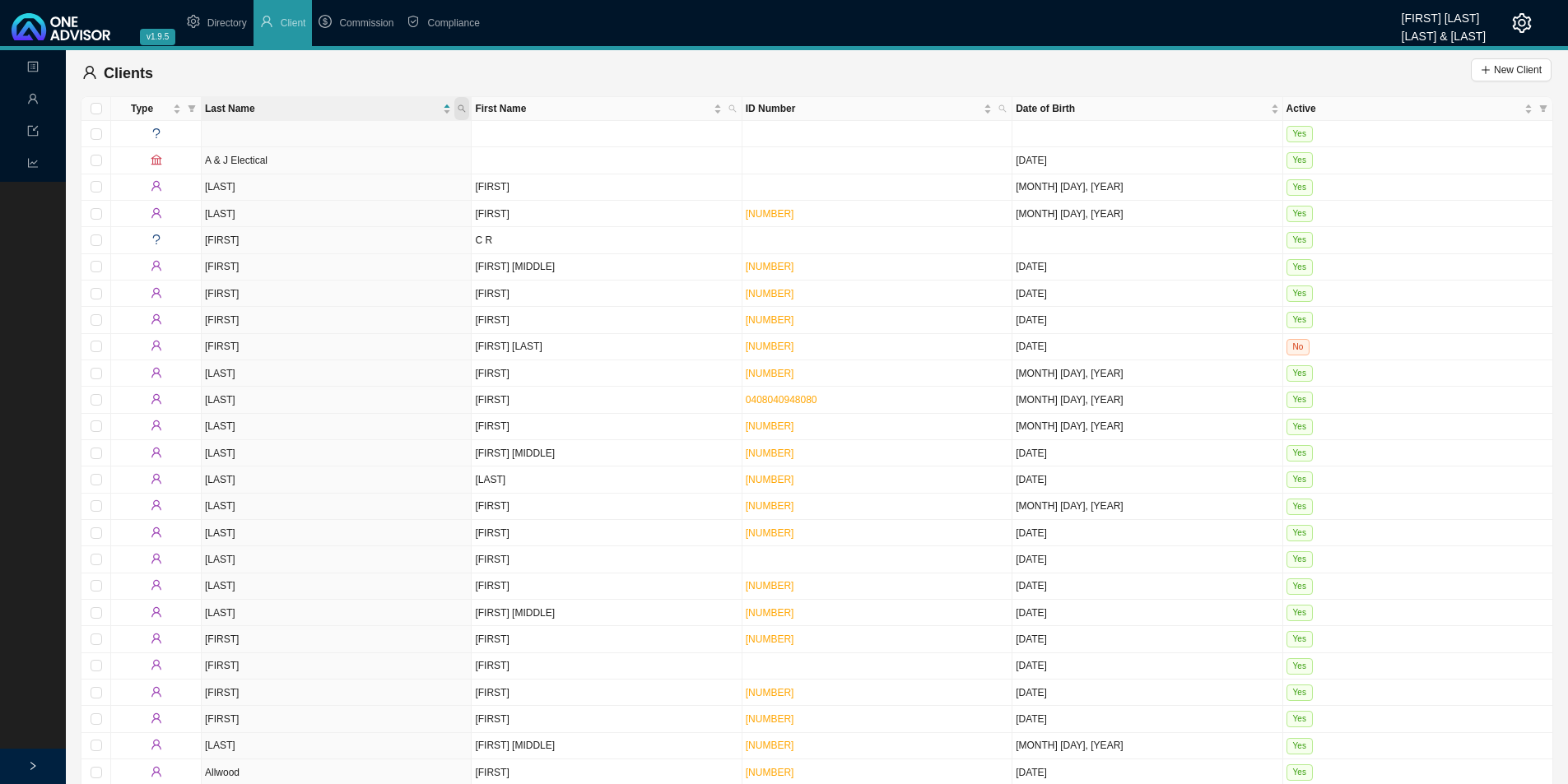 click 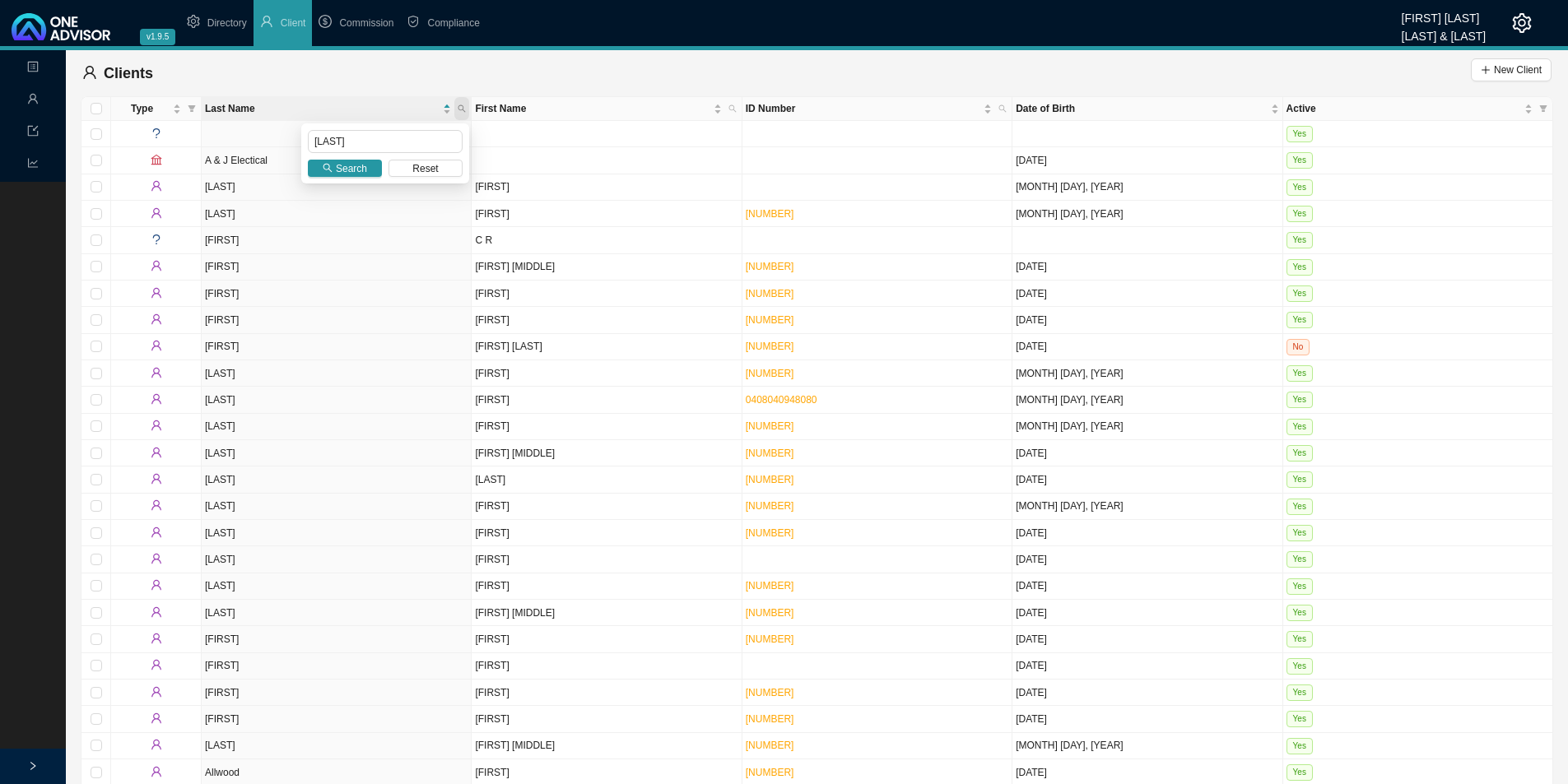 type on "[LAST]" 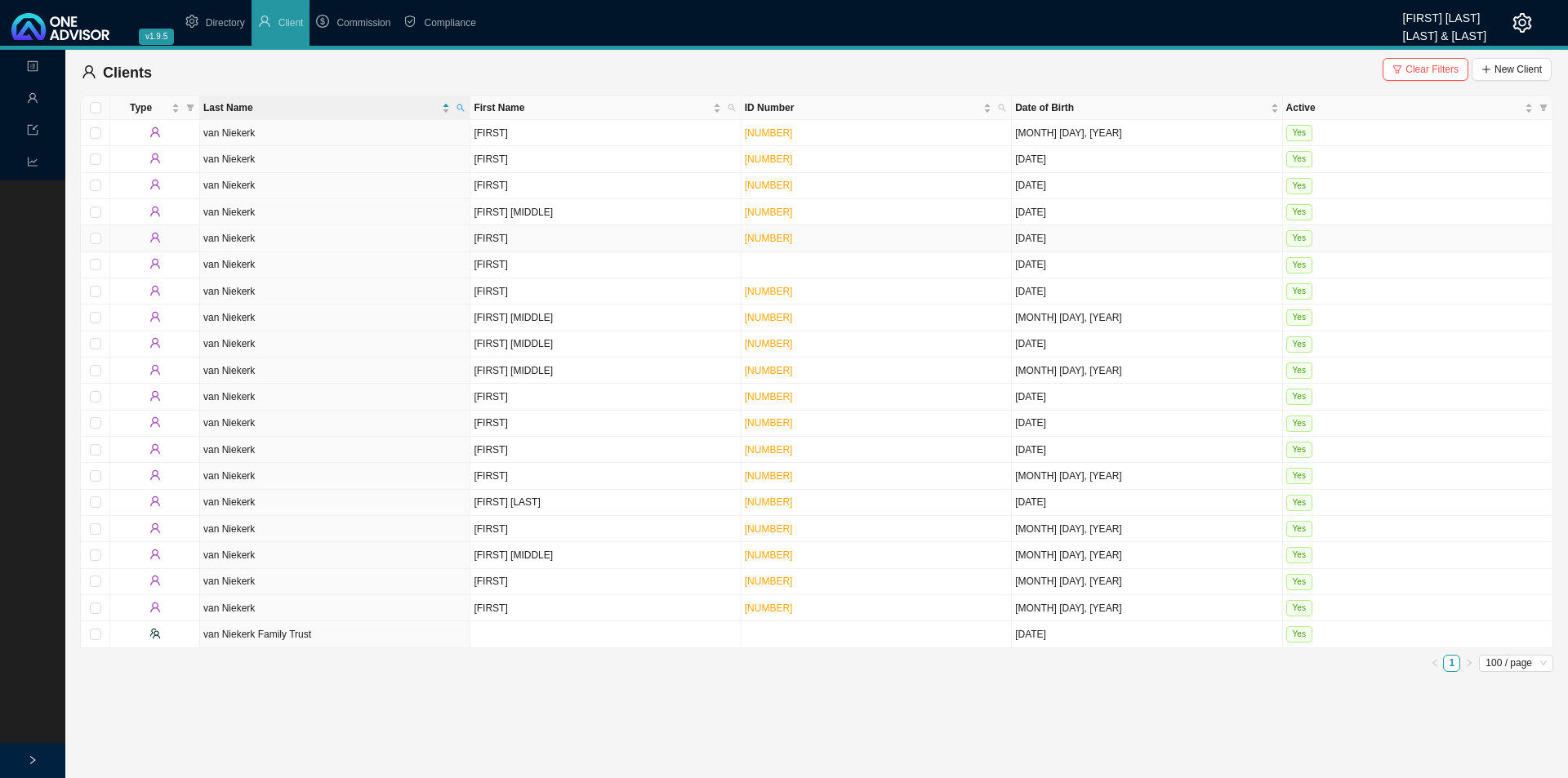 click on "[FIRST] [MIDDLE]" at bounding box center [605, 212] 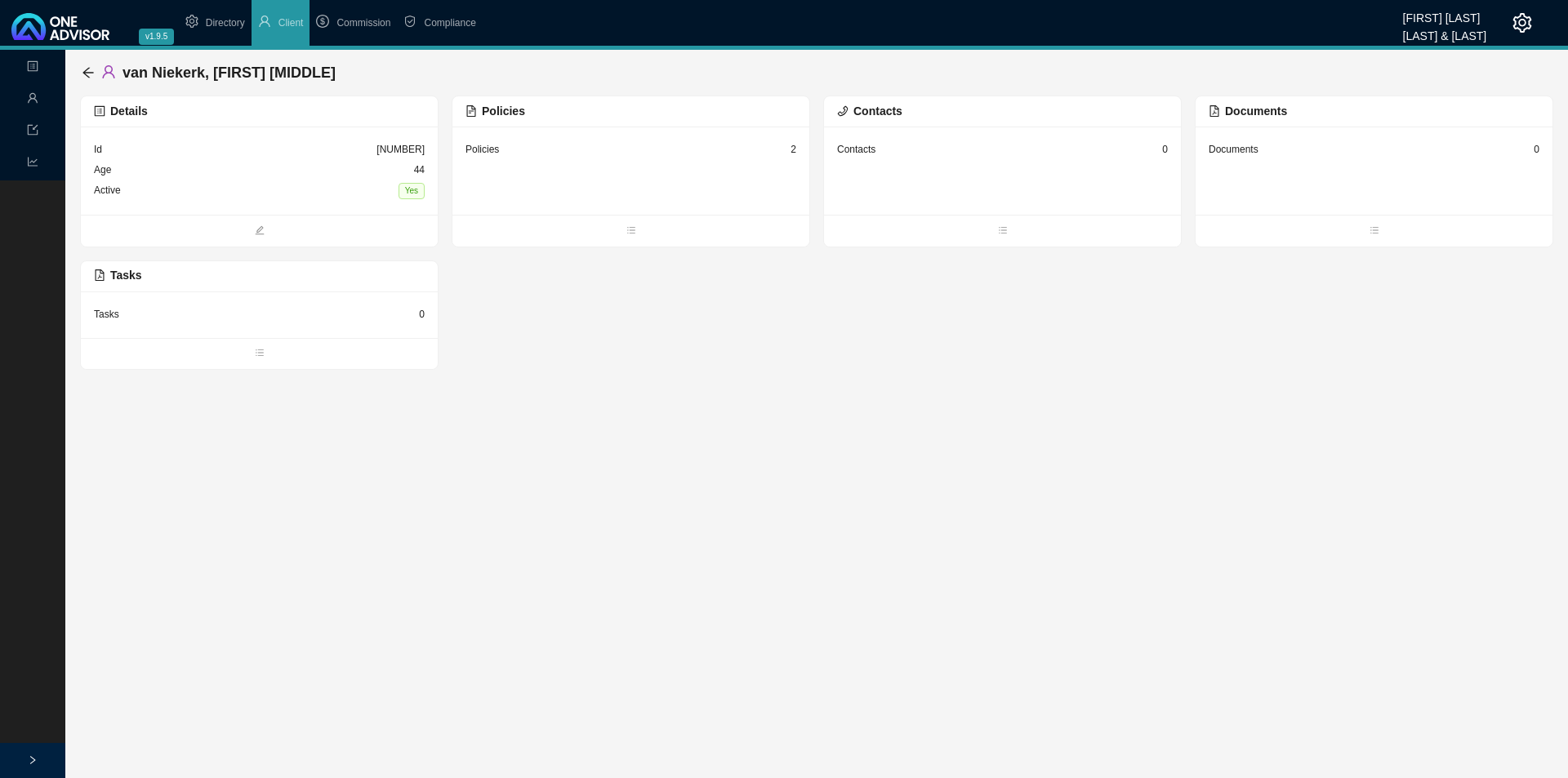 click on "Contacts 0" at bounding box center (1002, 149) 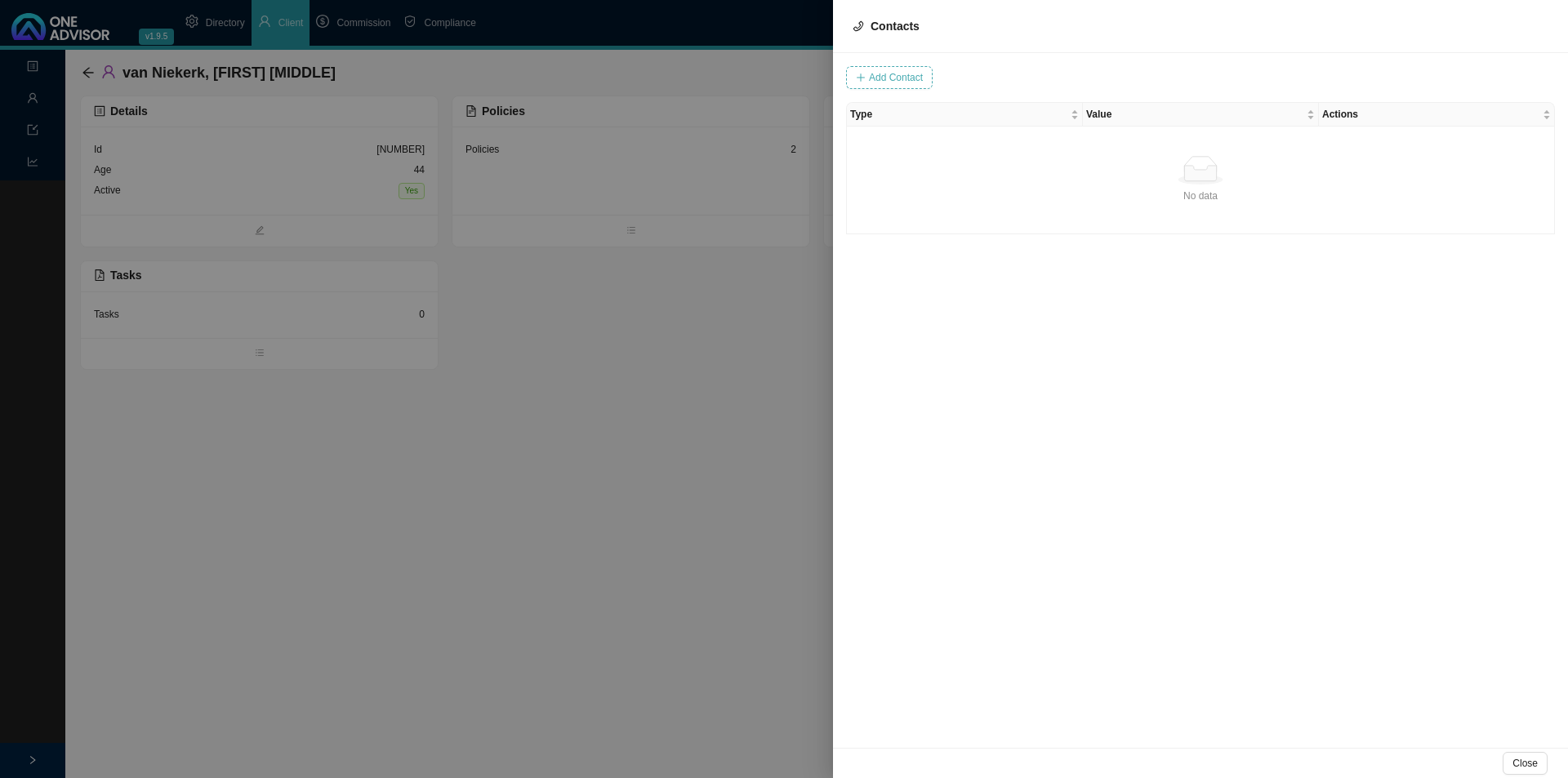 click on "Add Contact" at bounding box center [896, 78] 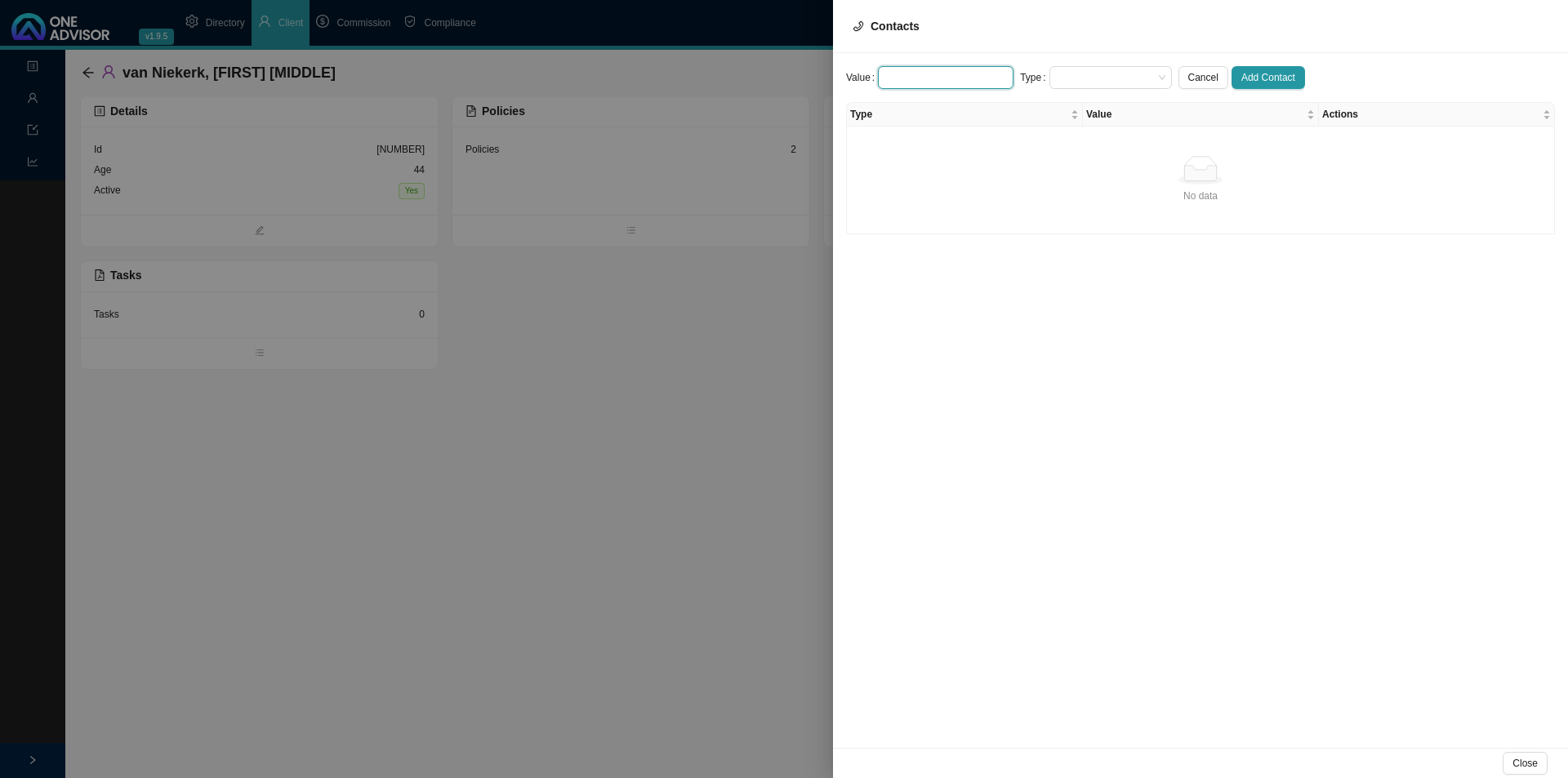 click at bounding box center [946, 78] 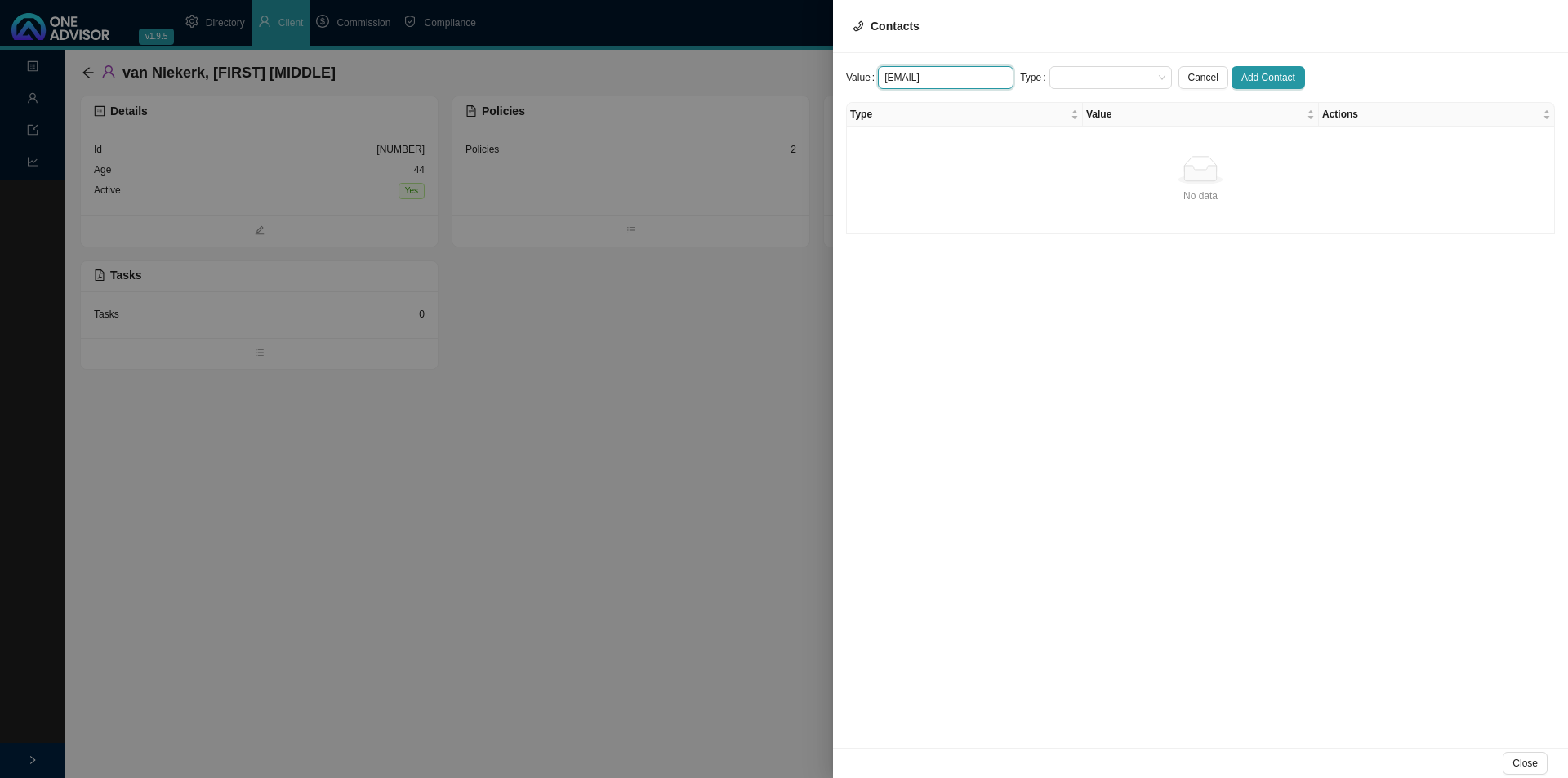 type on "[EMAIL]" 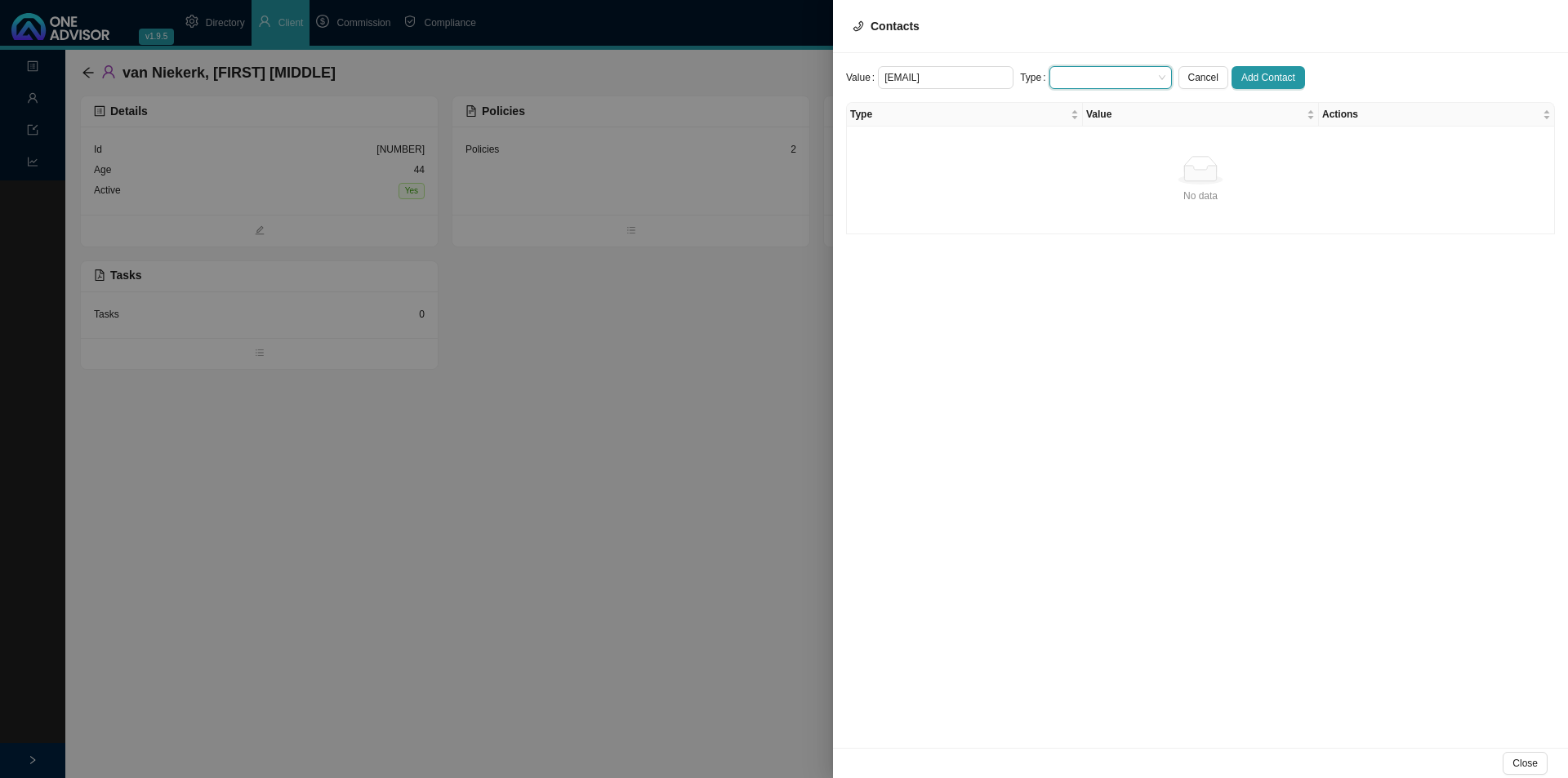 click at bounding box center (1111, 78) 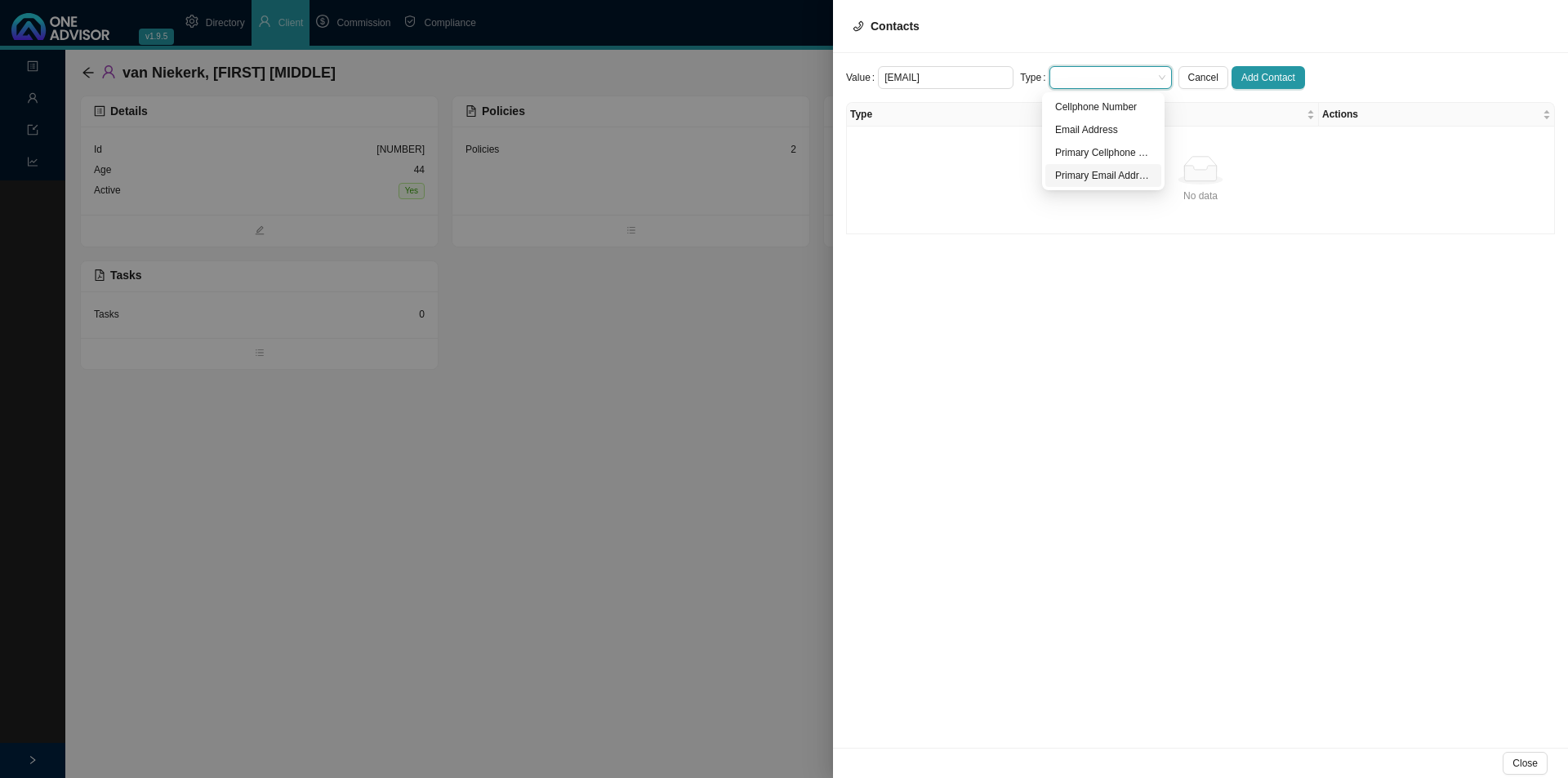 click on "Primary Email Address" at bounding box center (1103, 176) 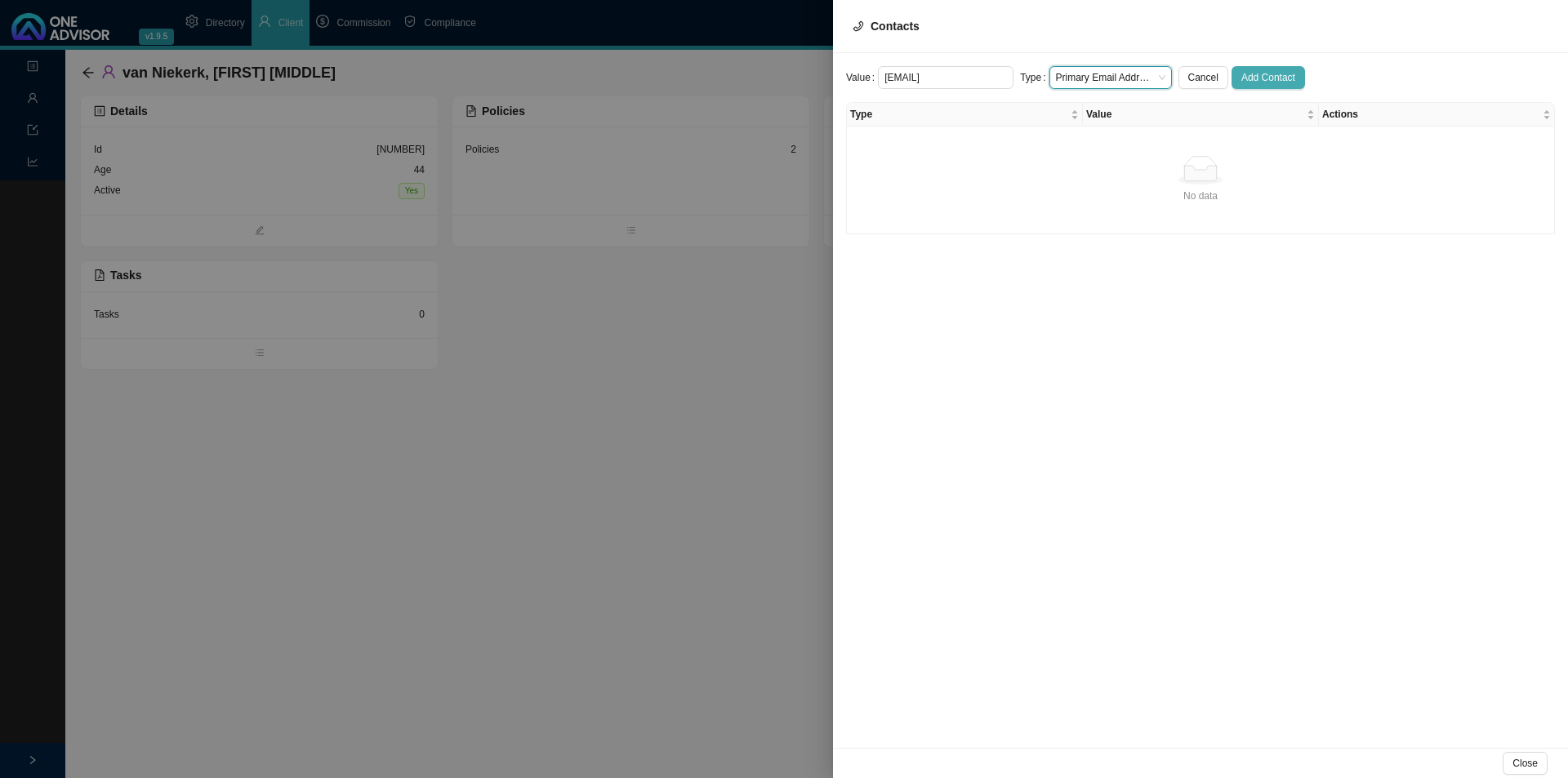 click on "Add Contact" at bounding box center [1268, 78] 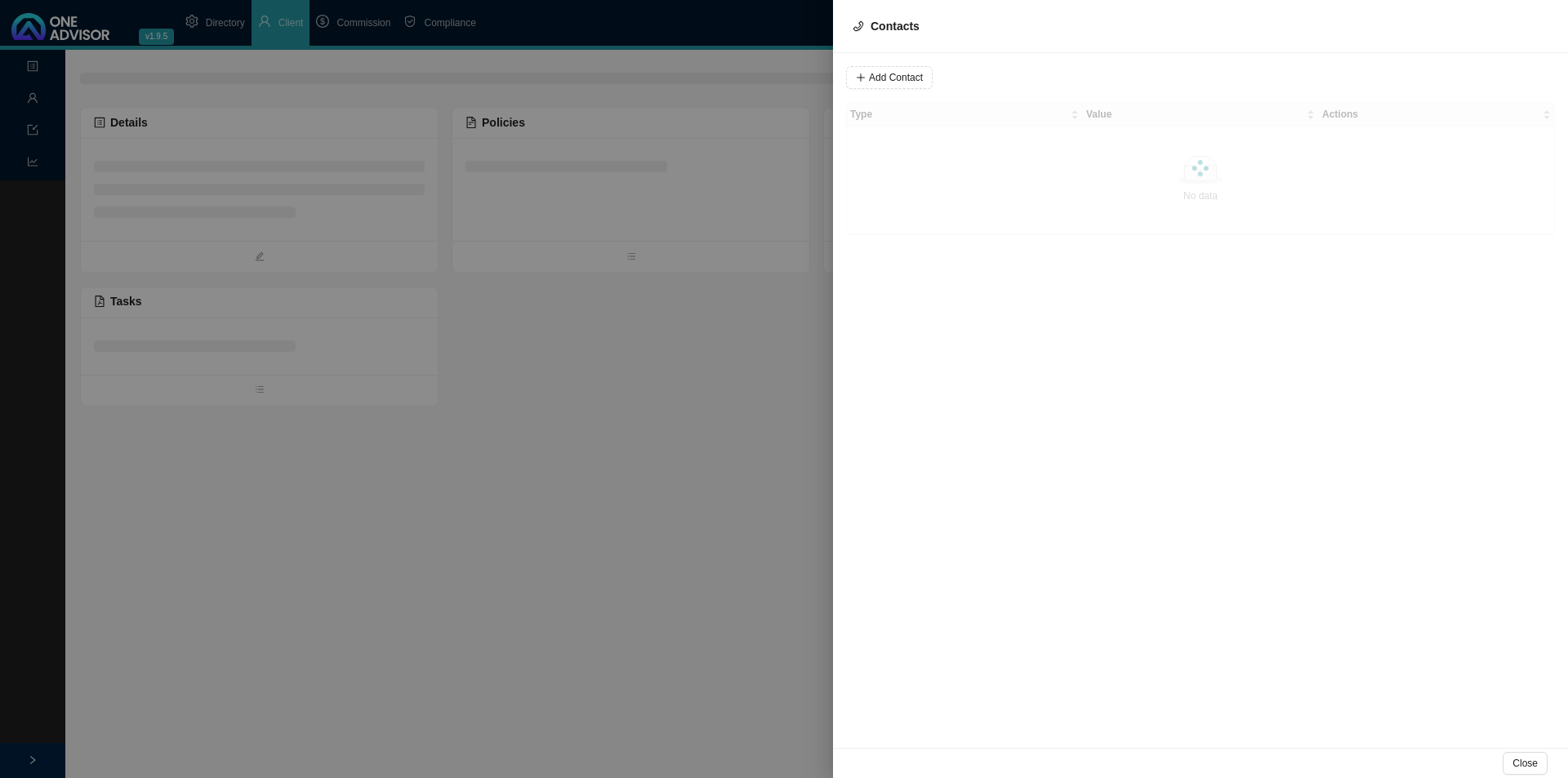 click at bounding box center [1200, 168] 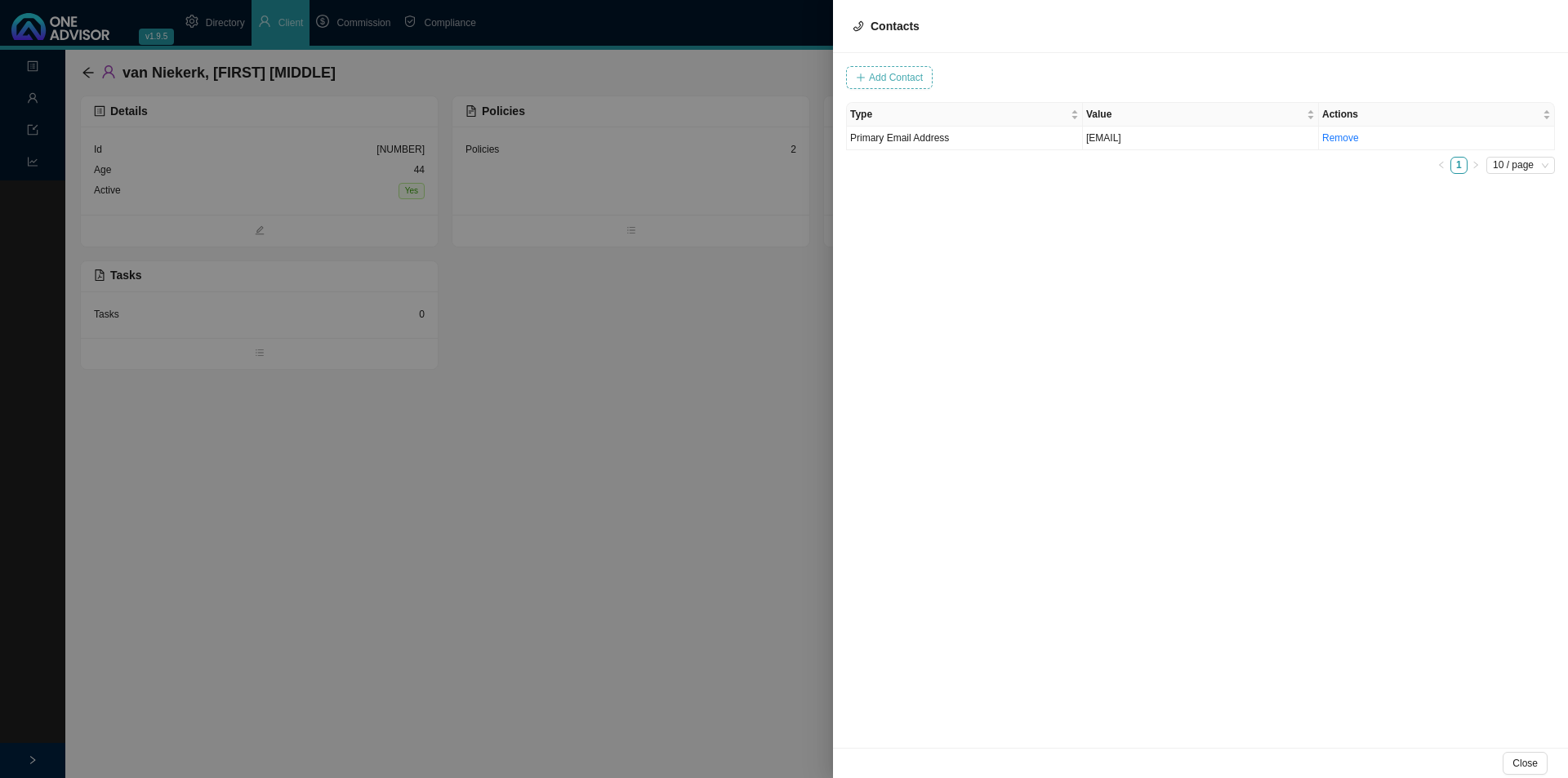 click on "Add Contact" at bounding box center (896, 78) 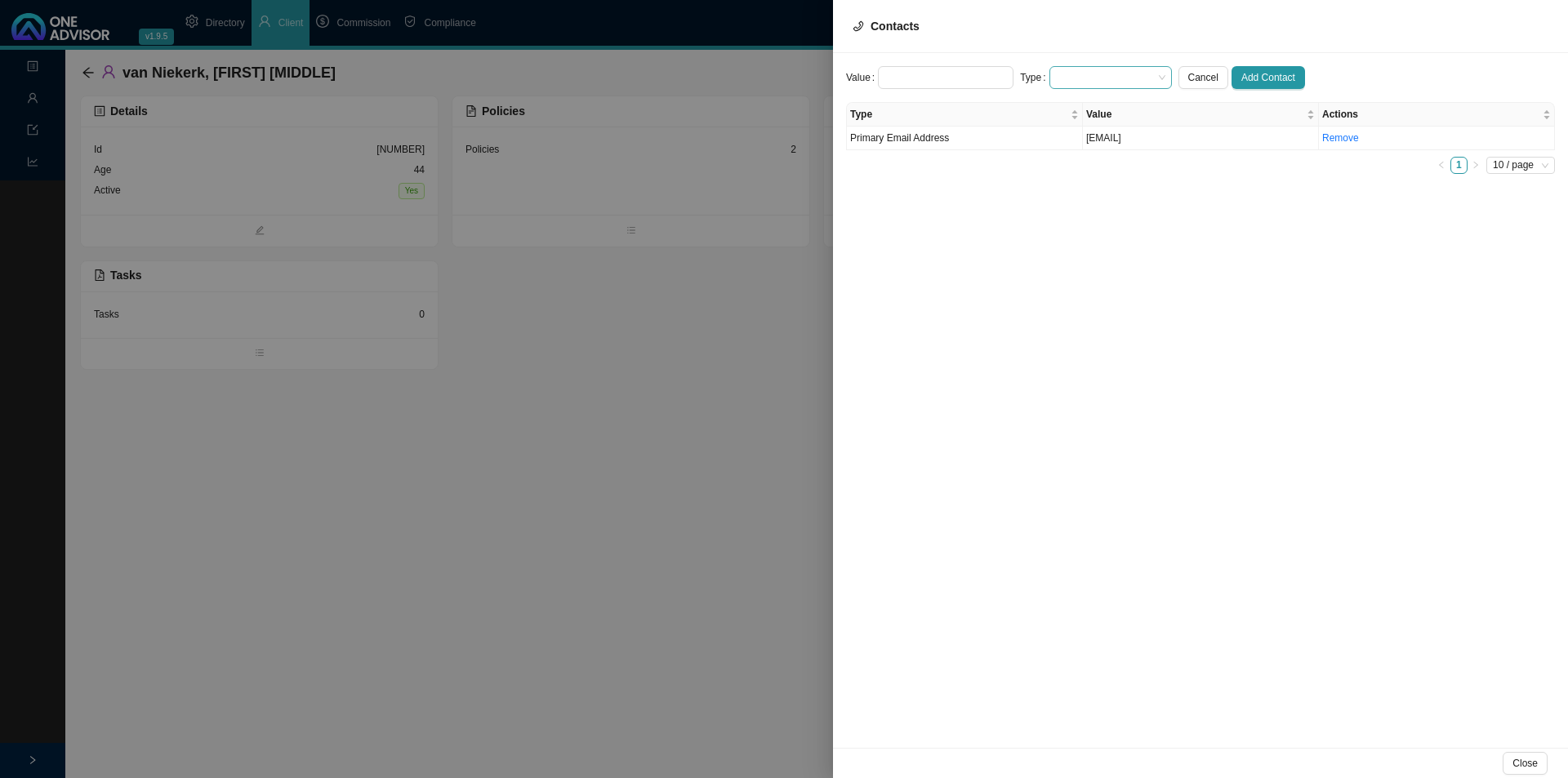 click at bounding box center (1111, 78) 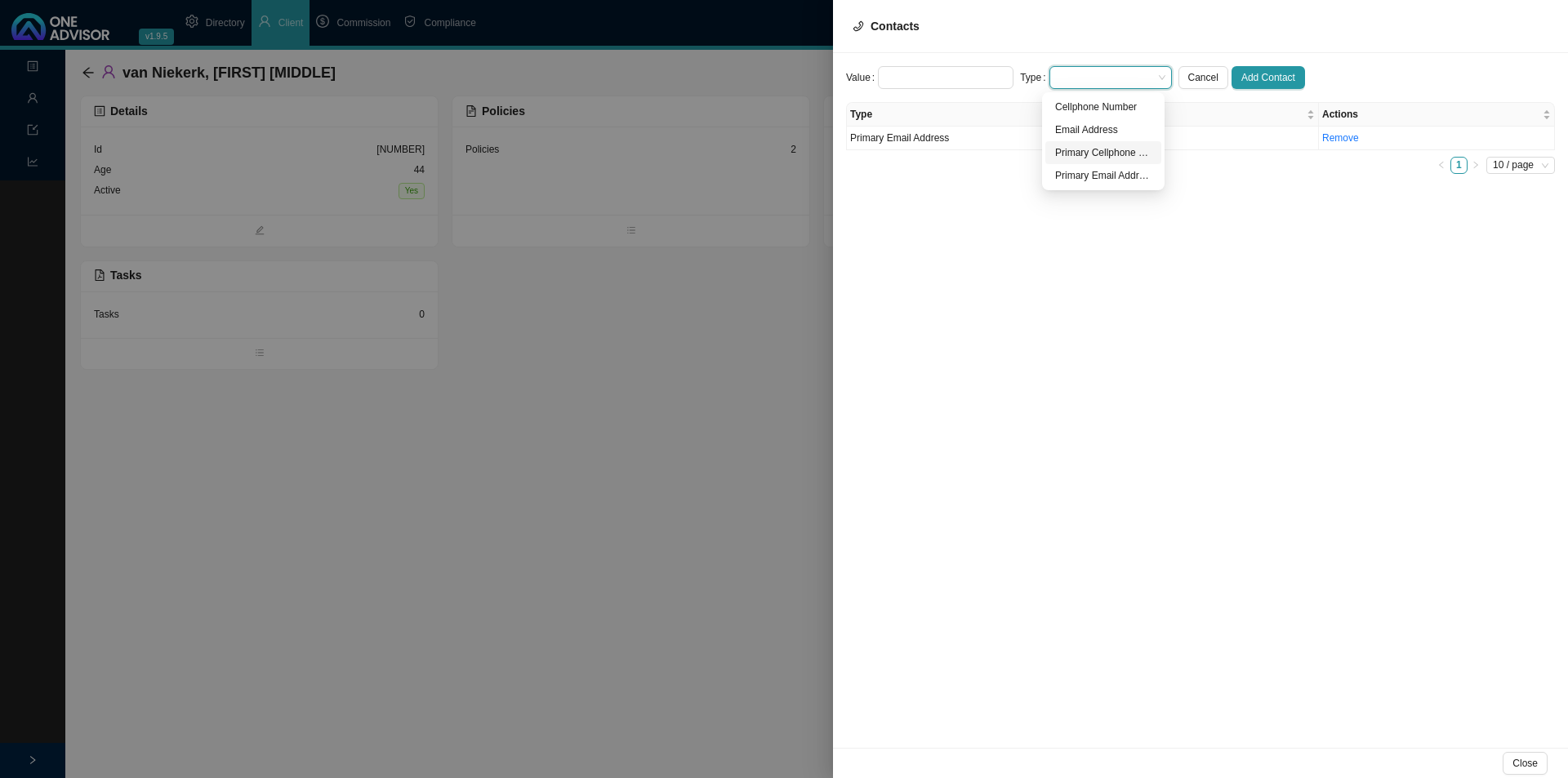 click on "Primary Cellphone Number" at bounding box center [1103, 153] 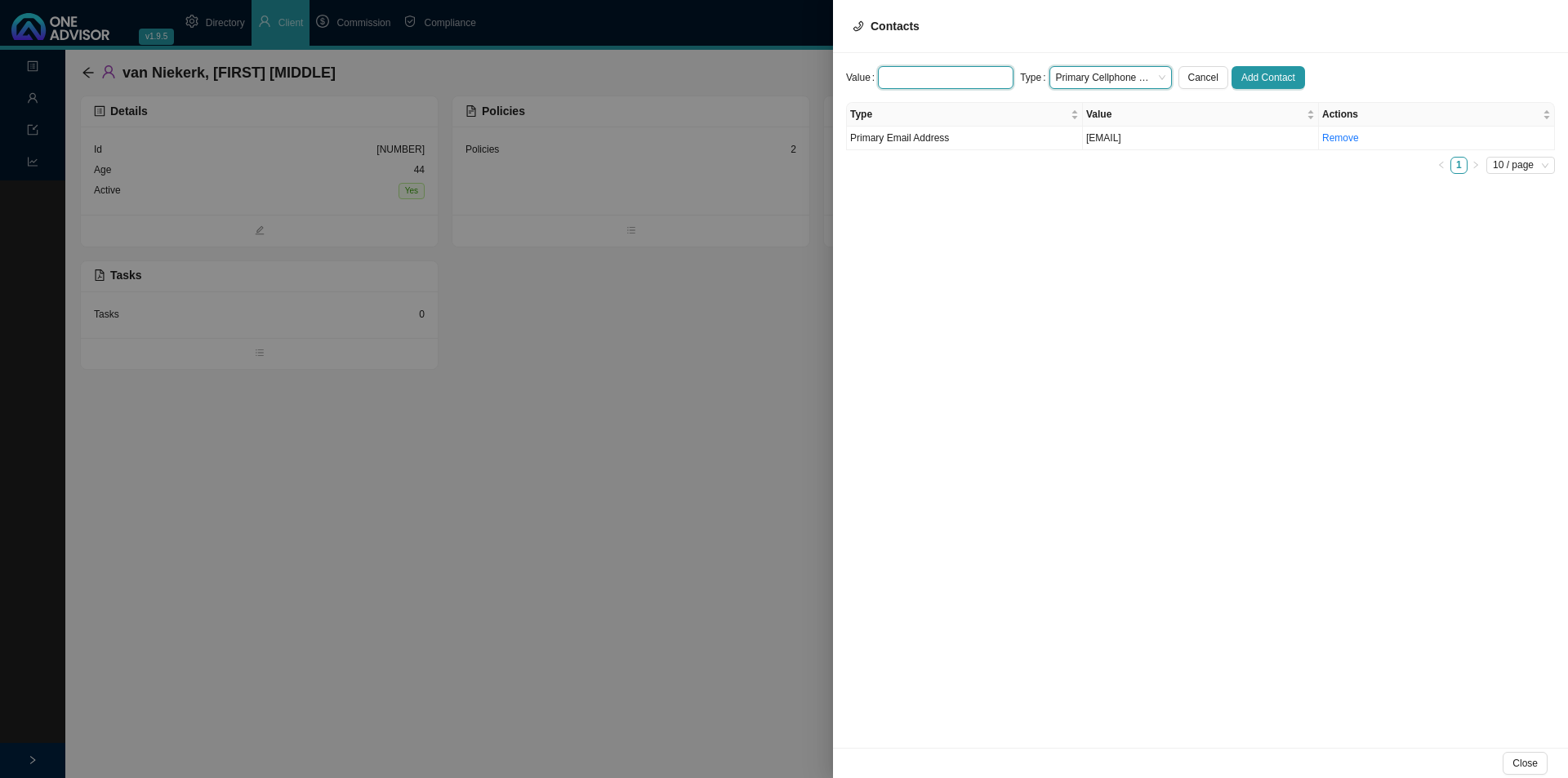 click at bounding box center [946, 78] 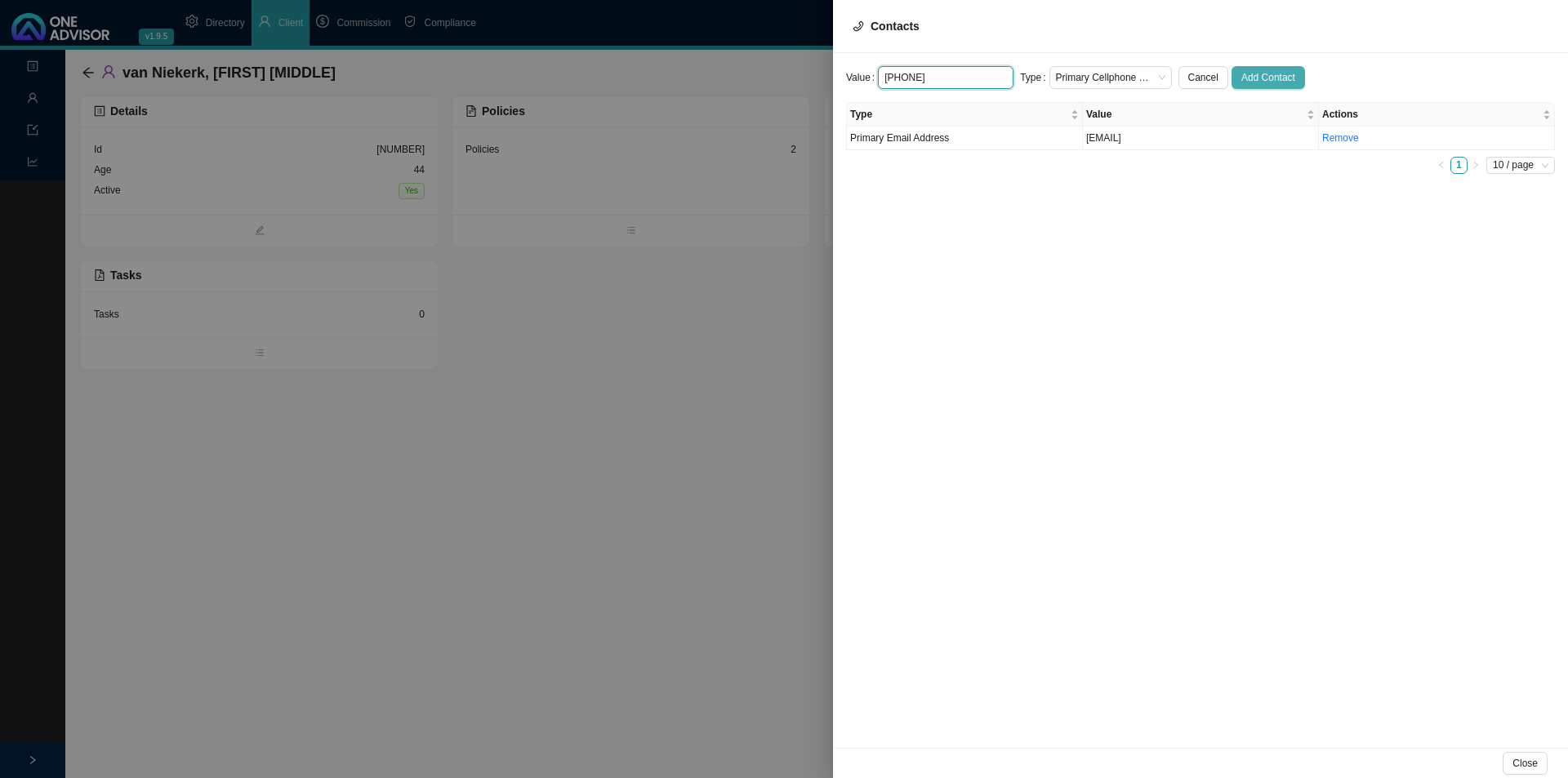 type on "[PHONE]" 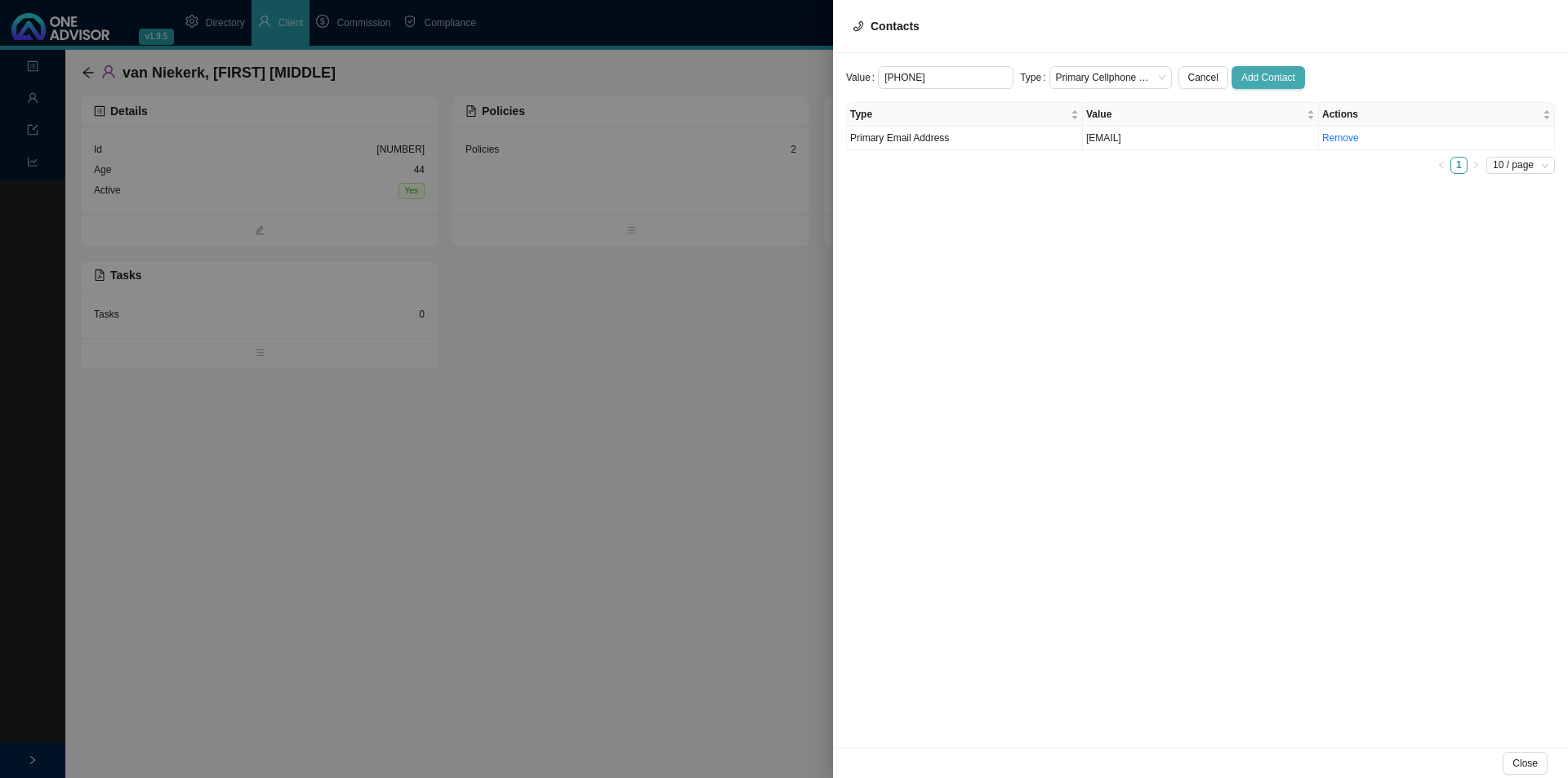 click on "Add Contact" at bounding box center (1268, 78) 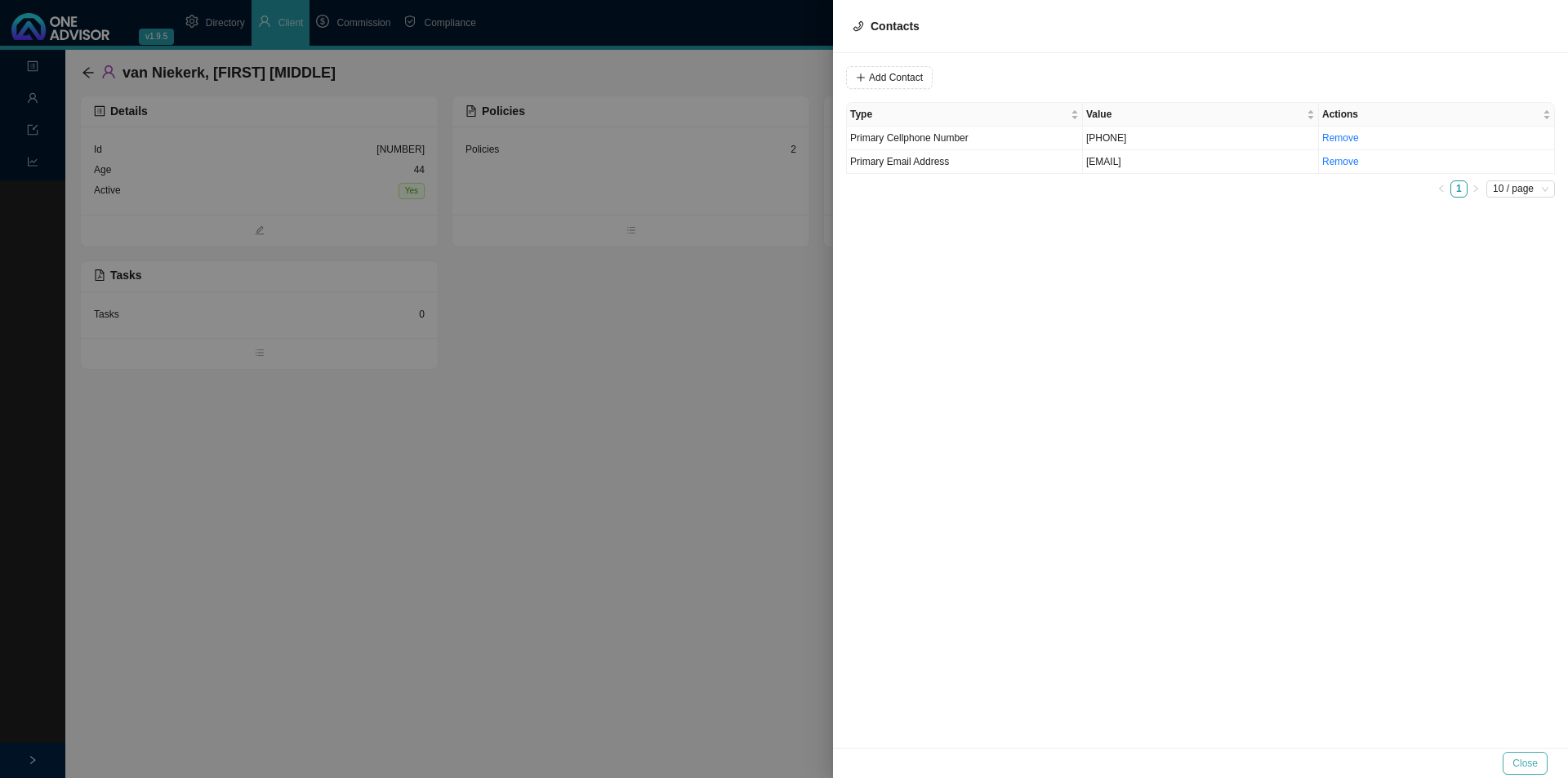 click on "Close" at bounding box center (1525, 763) 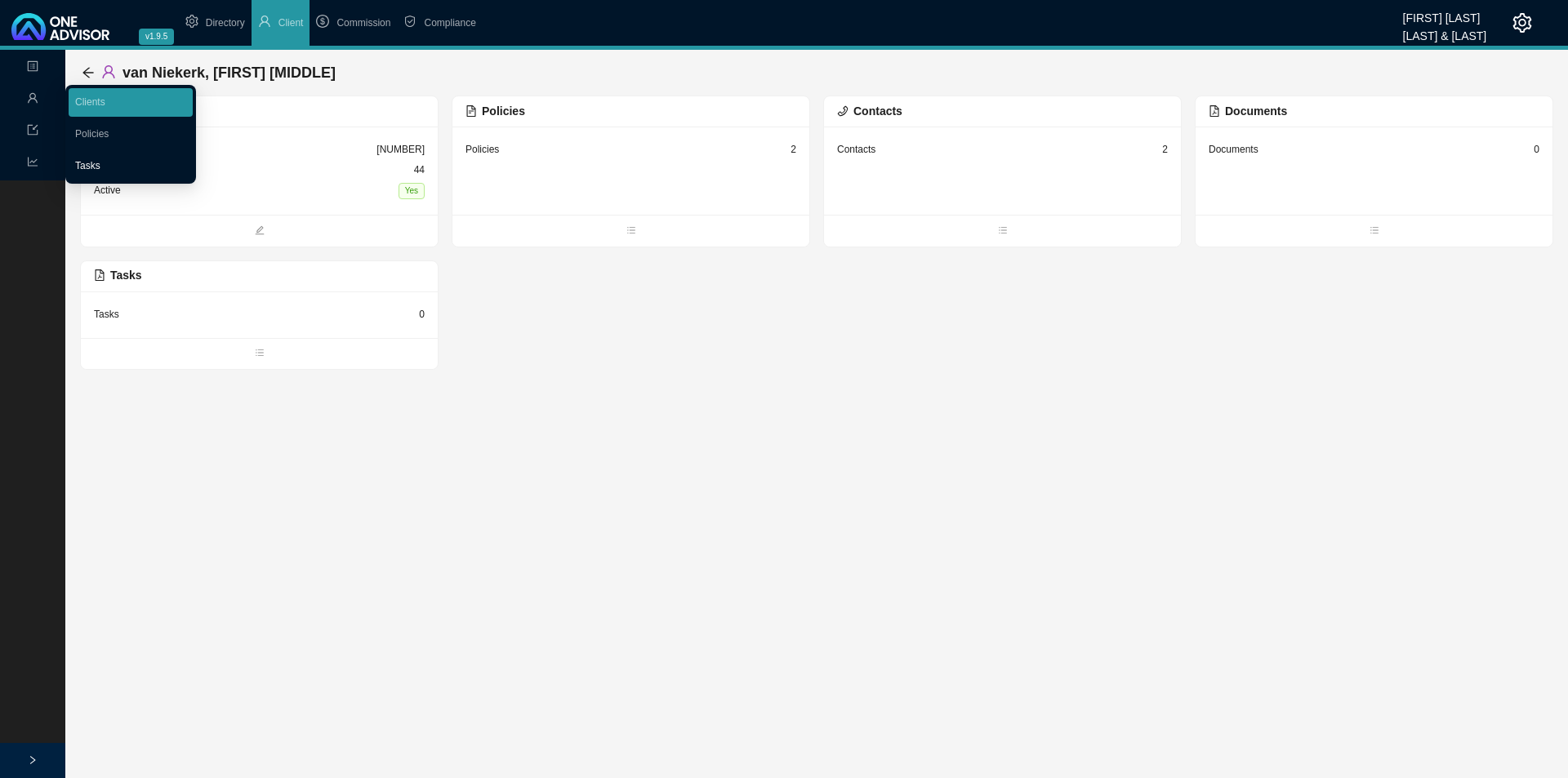click on "Tasks" at bounding box center [87, 166] 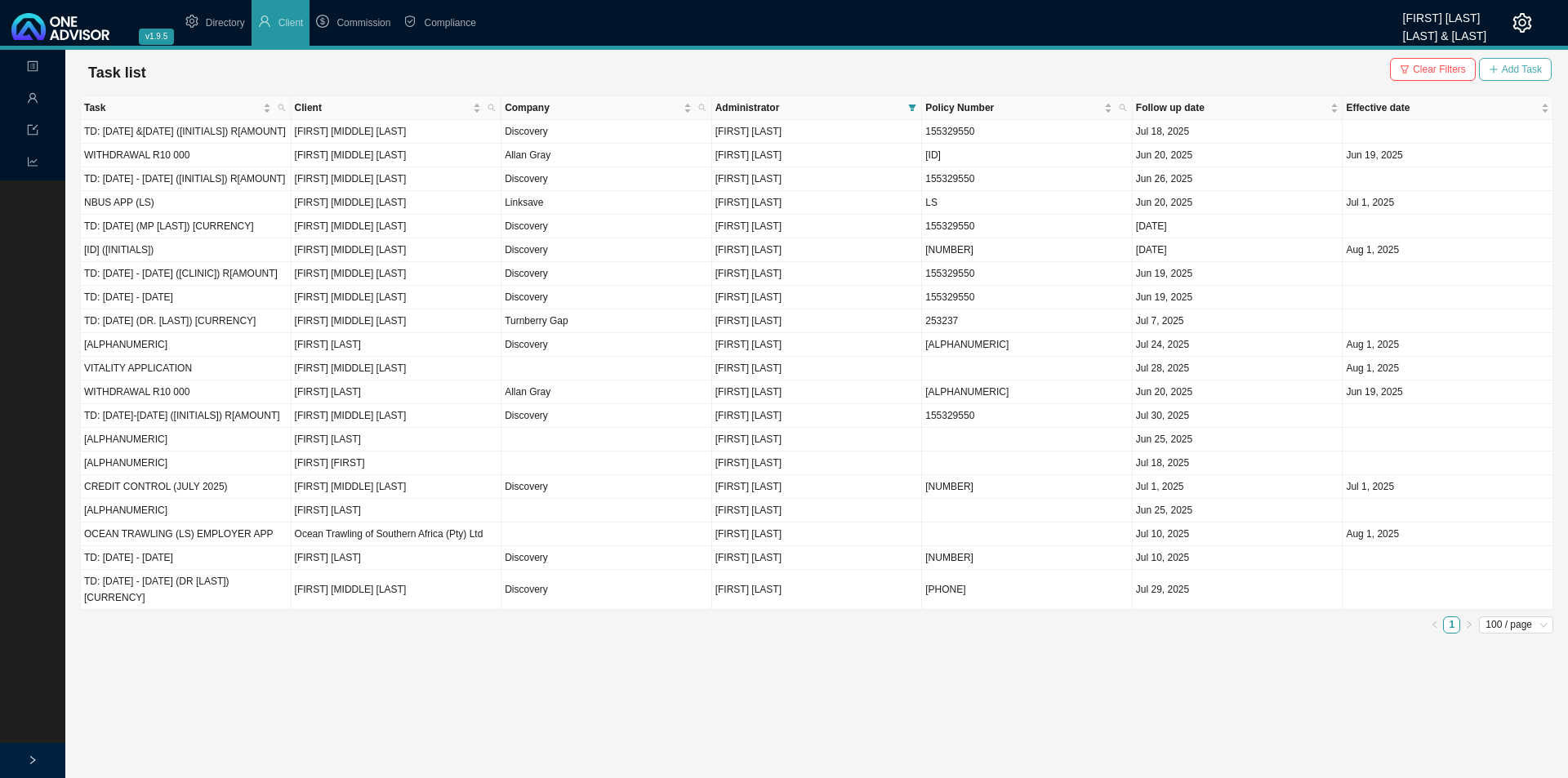 click on "Add Task" at bounding box center [1515, 69] 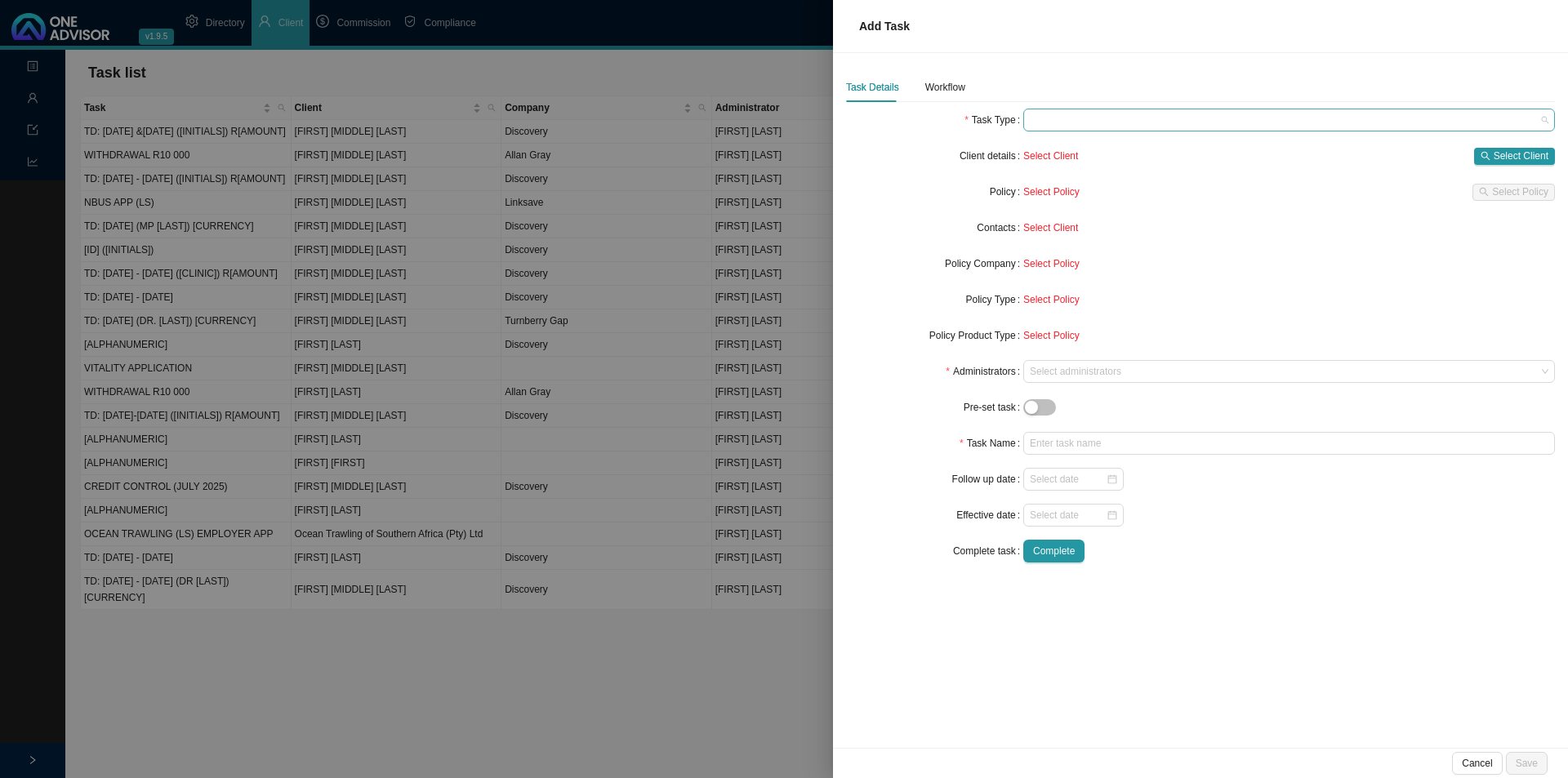 click at bounding box center [1289, 120] 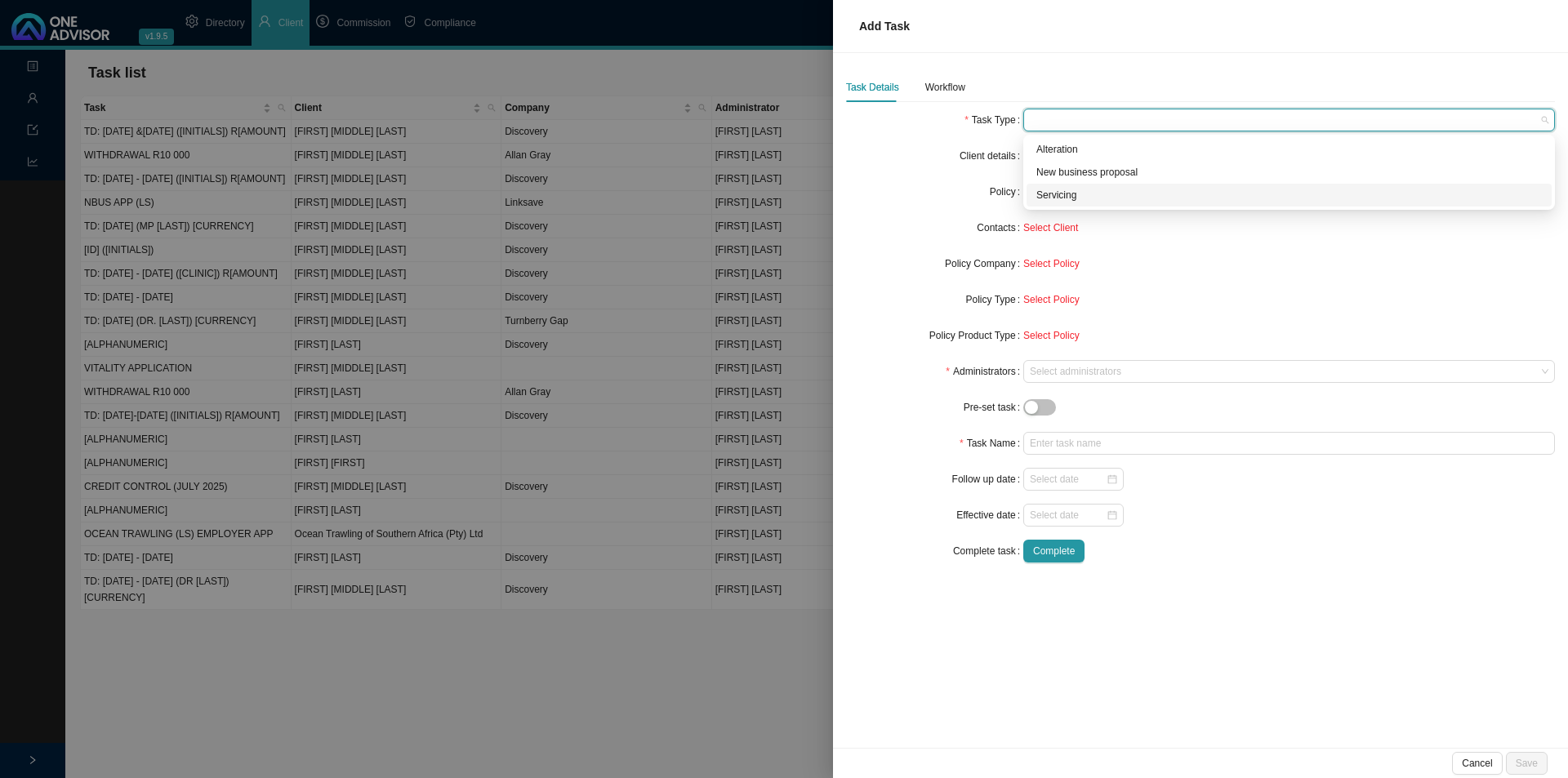 click on "Servicing" at bounding box center [1289, 195] 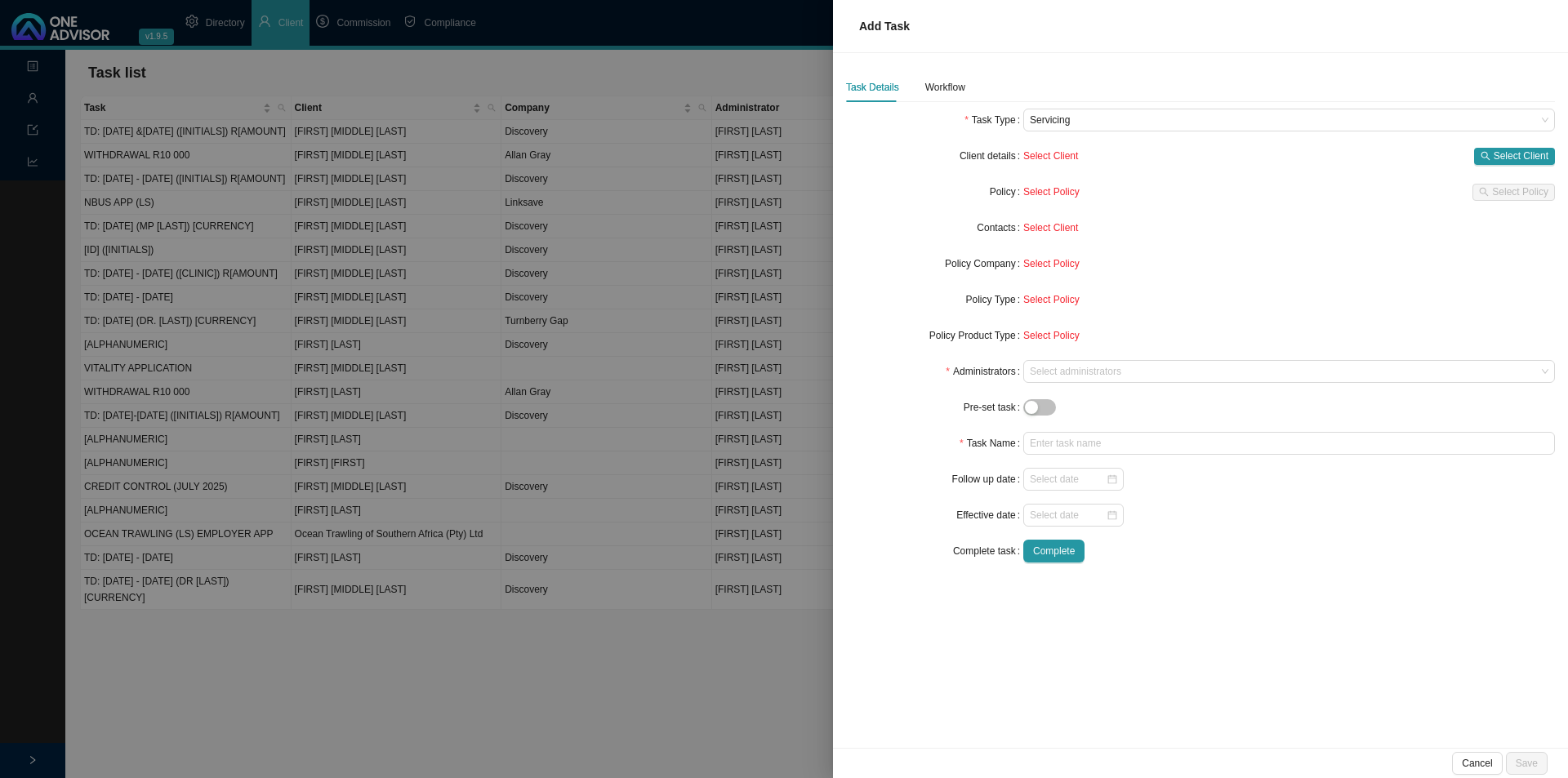 click on "Select Client Select Client" at bounding box center (1289, 156) 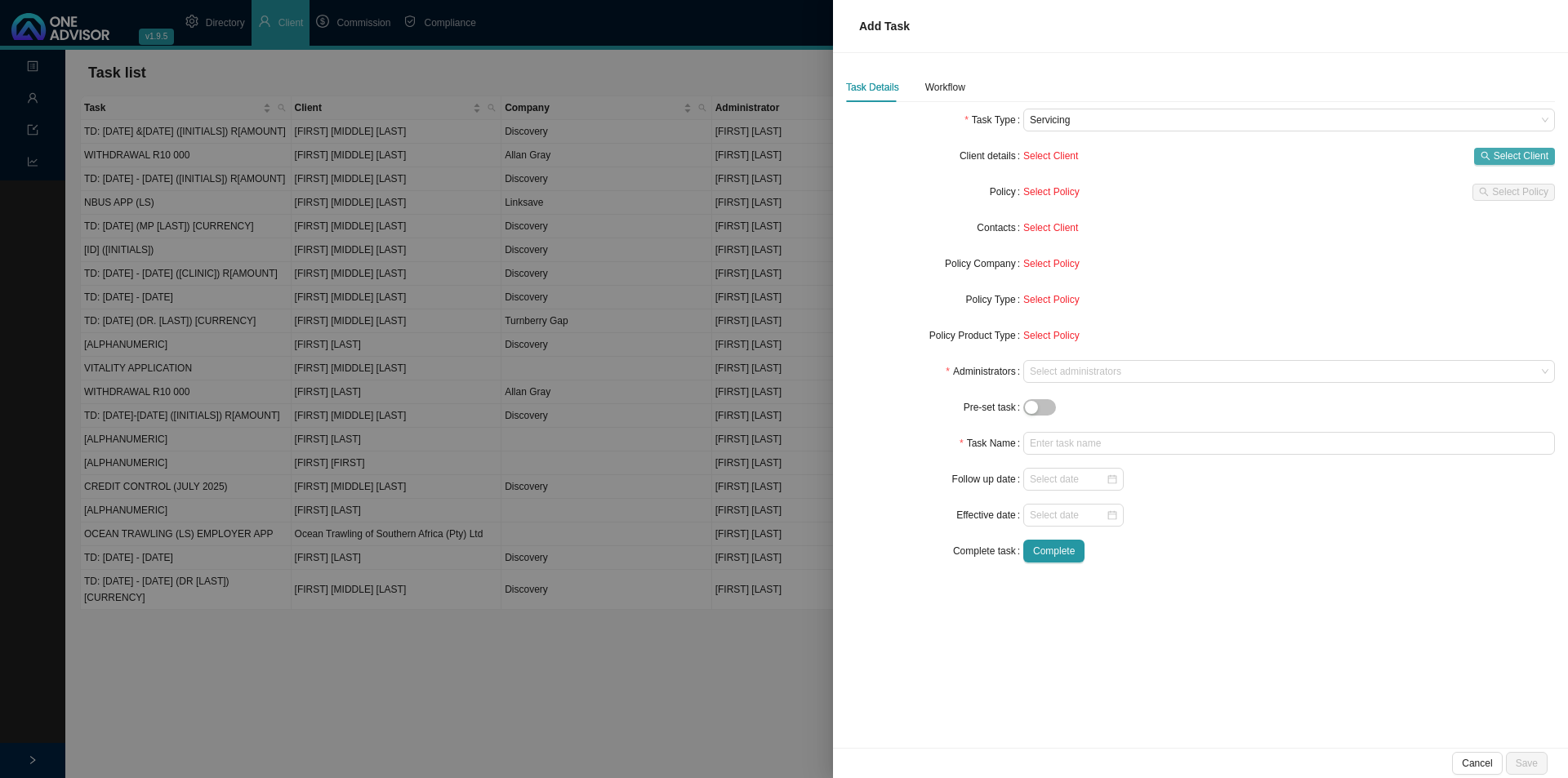 click on "Select Client" at bounding box center [1514, 156] 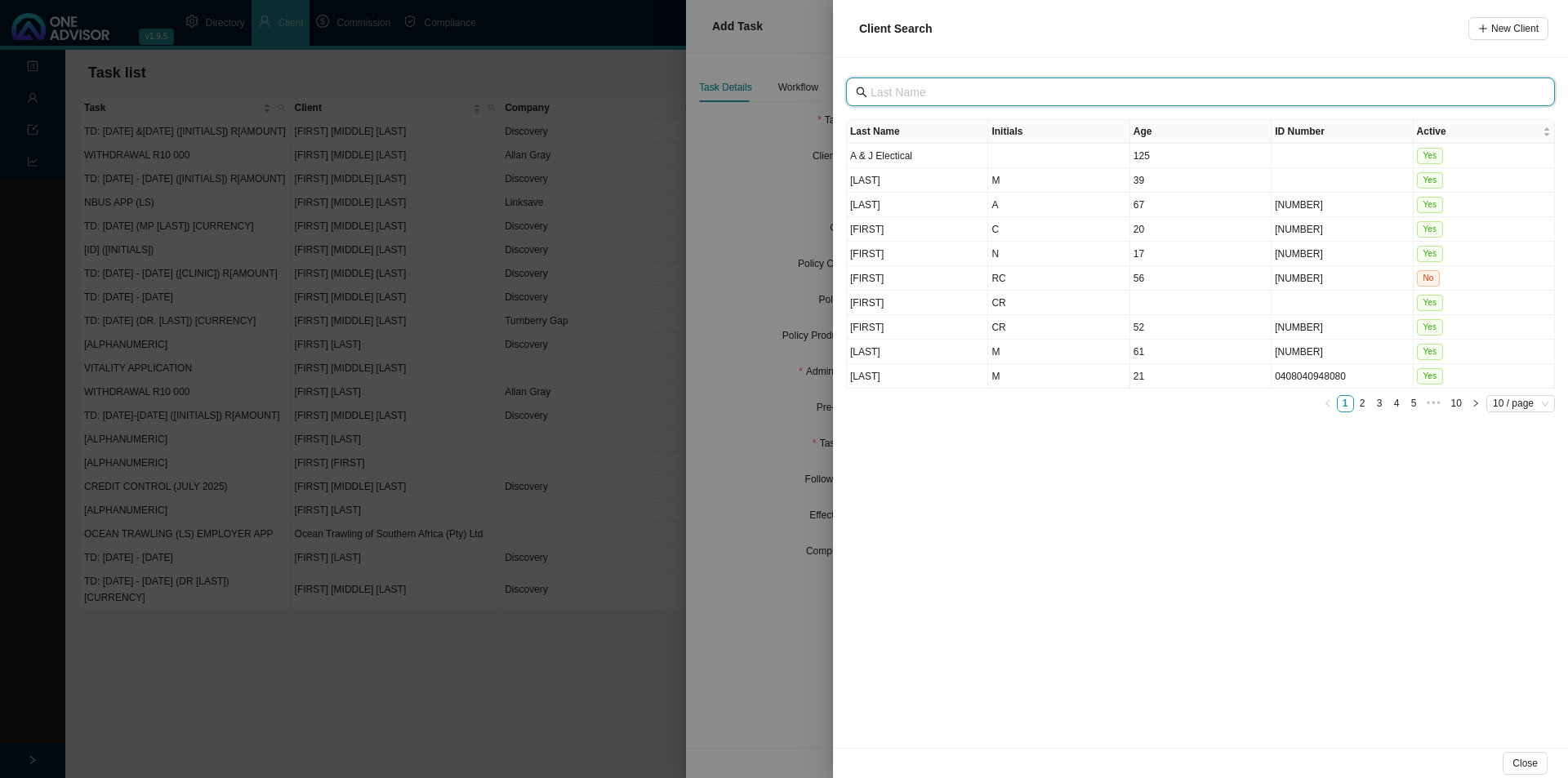 click at bounding box center [1202, 92] 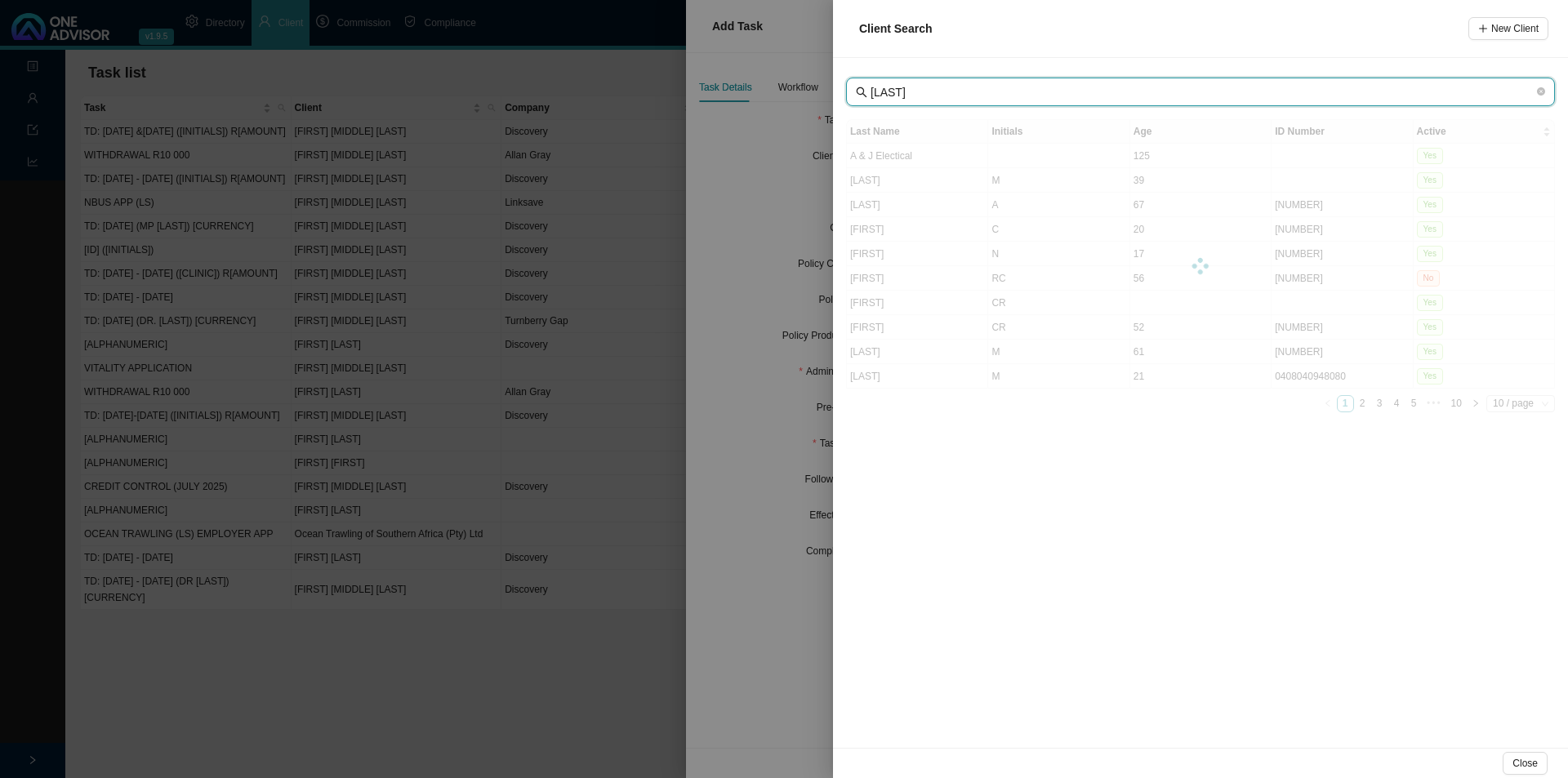 type on "[LAST]" 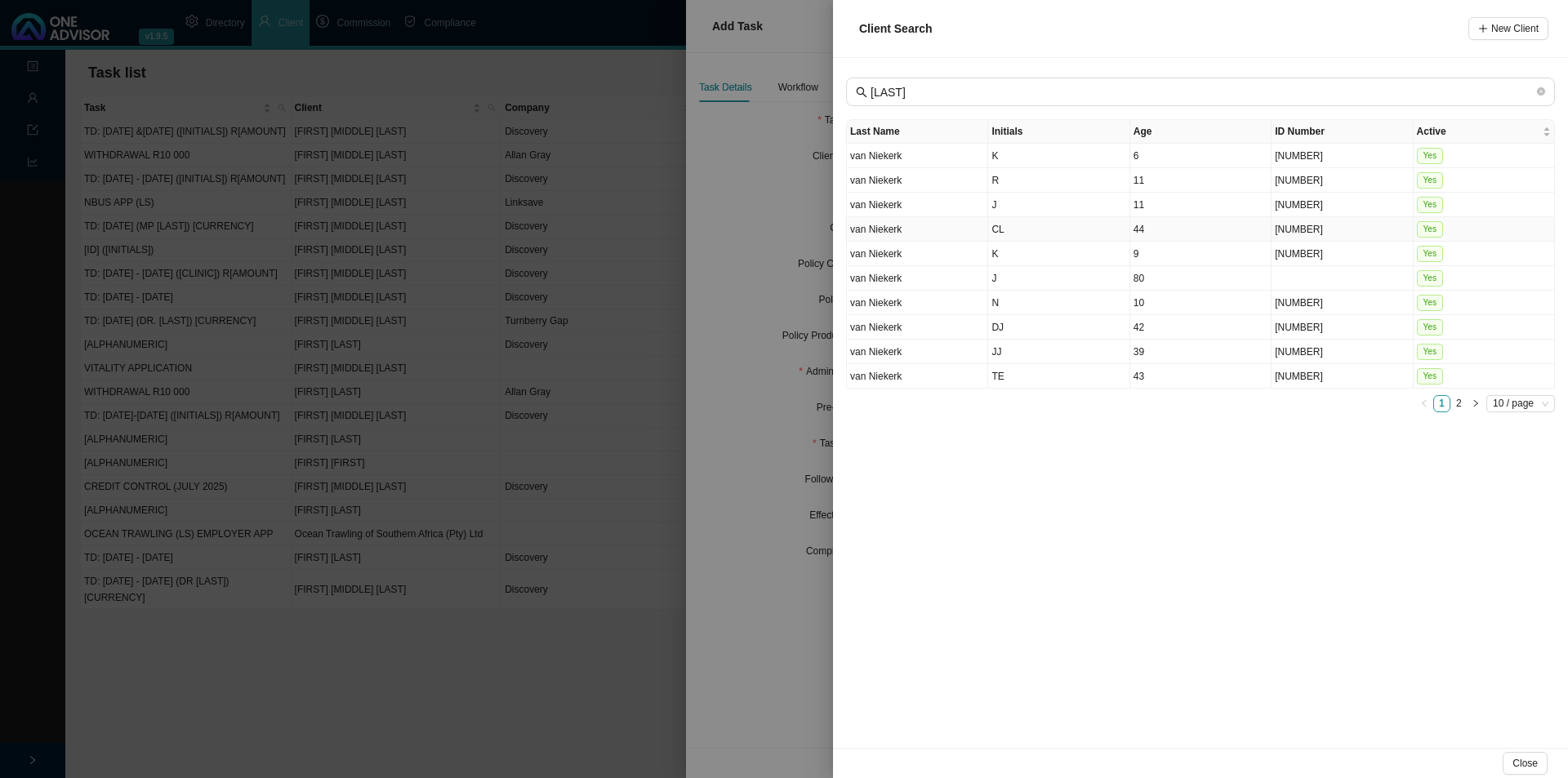 click on "CL" at bounding box center (1058, 229) 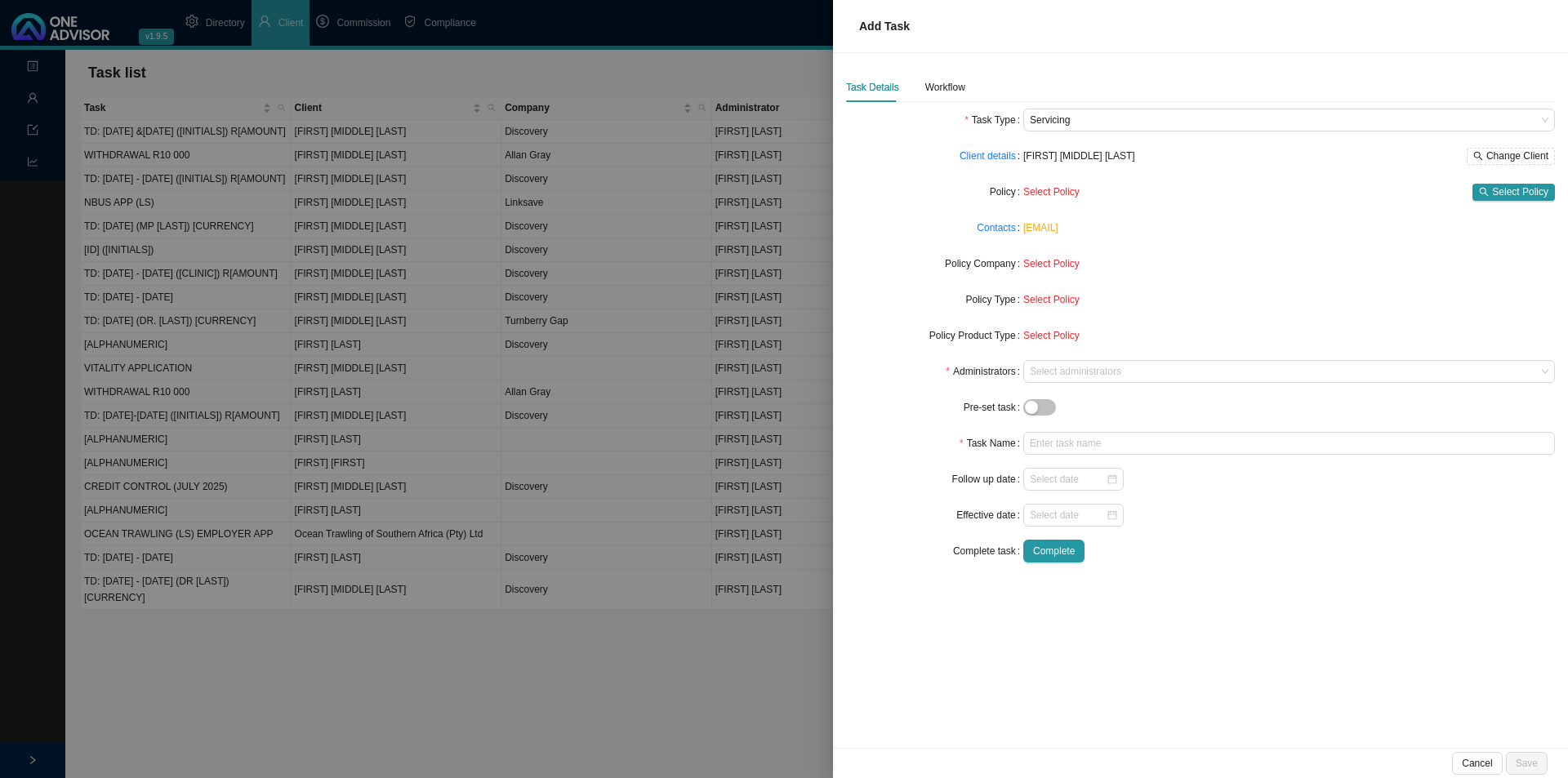 click on "Client details [FIRST] [MIDDLE] [LAST] Change Client Policy Select Policy Select Policy Contacts [EMAIL] Policy Company Select Policy Policy Type Select Policy Policy Product Type Select Policy Administrators   Select administrators Pre-set task Task Name Follow up date Effective date Complete task Complete" at bounding box center (1200, 336) 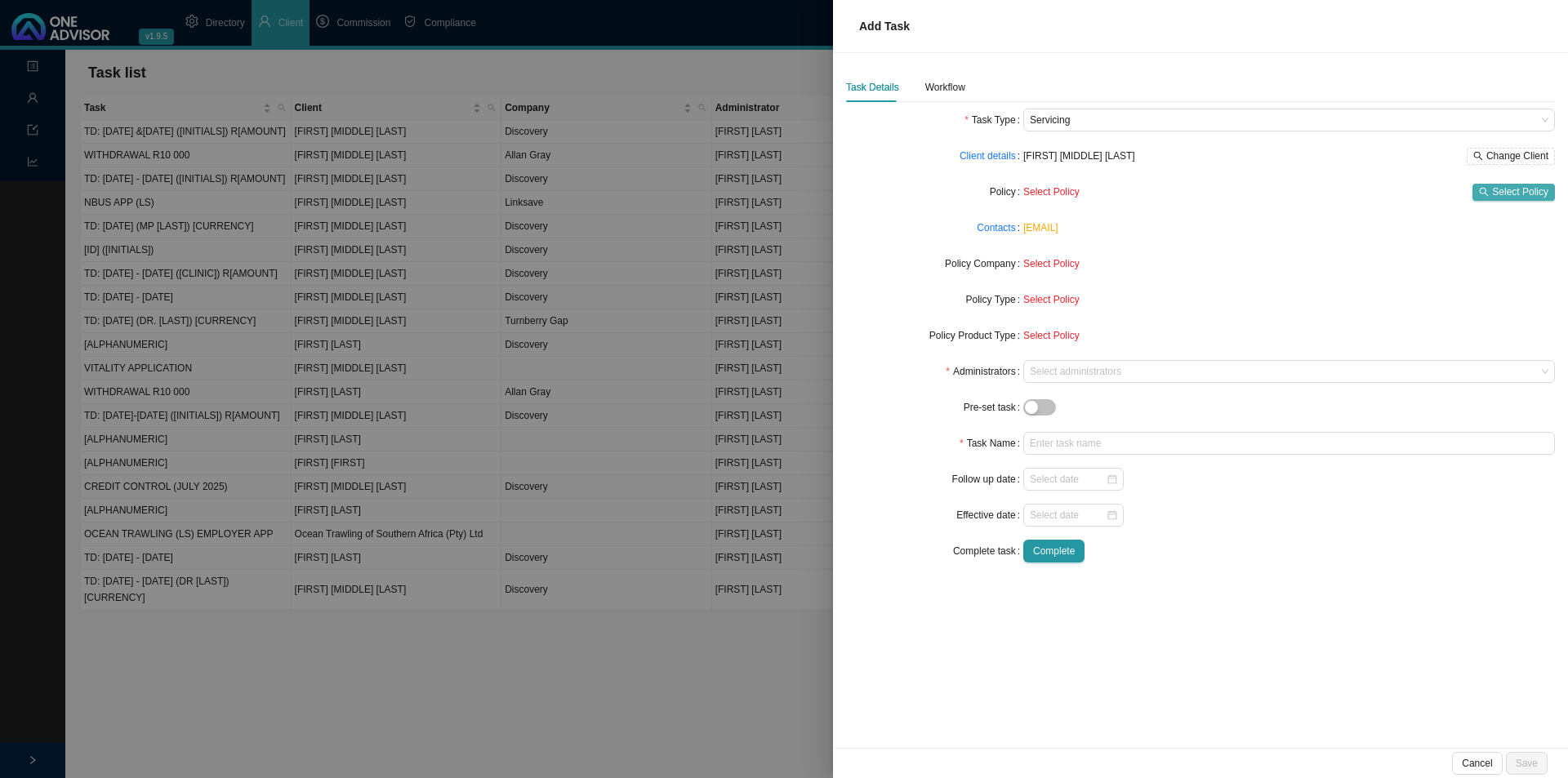 click on "Select Policy" at bounding box center [1520, 192] 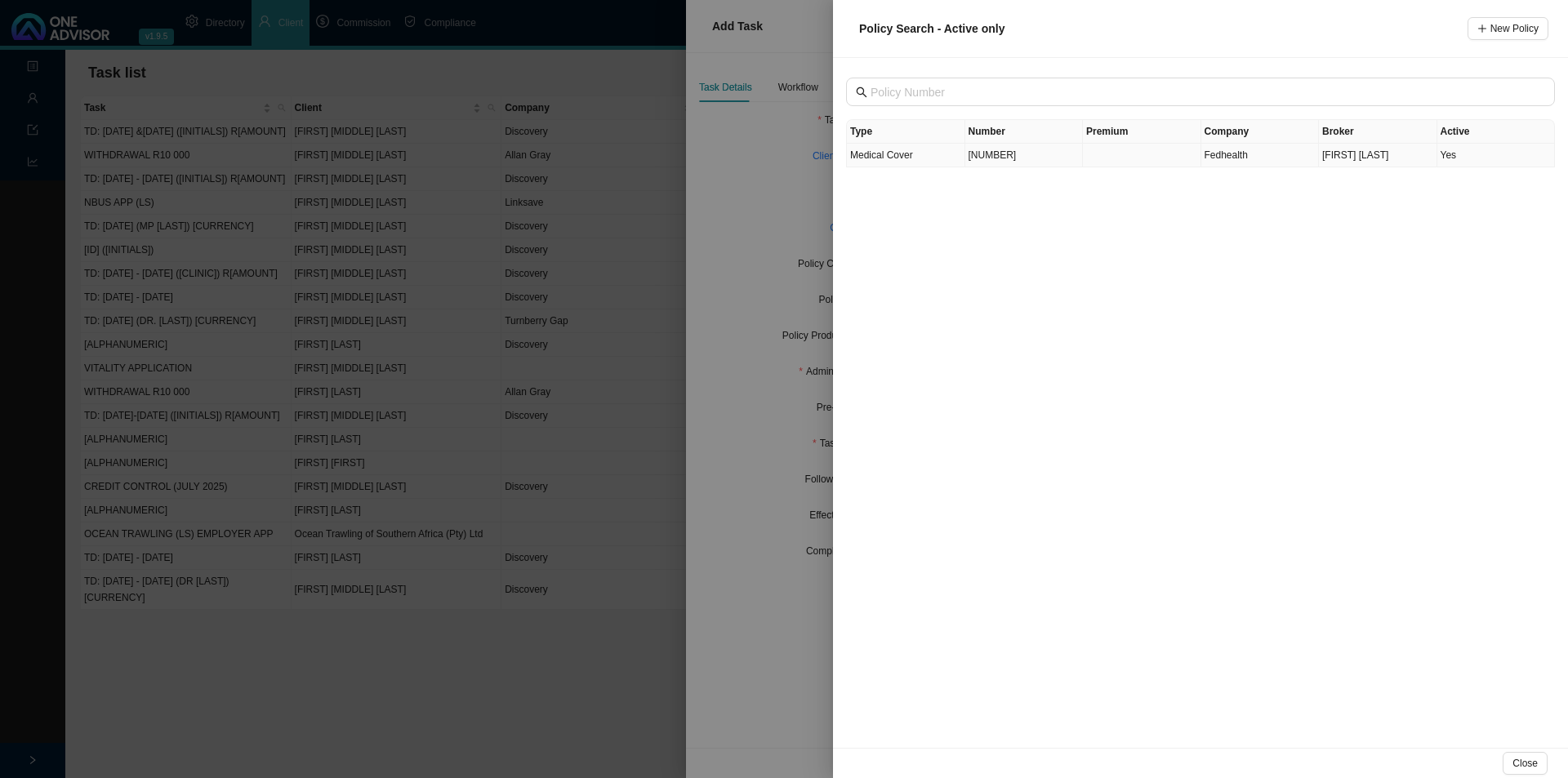 click on "[NUMBER]" at bounding box center (1024, 155) 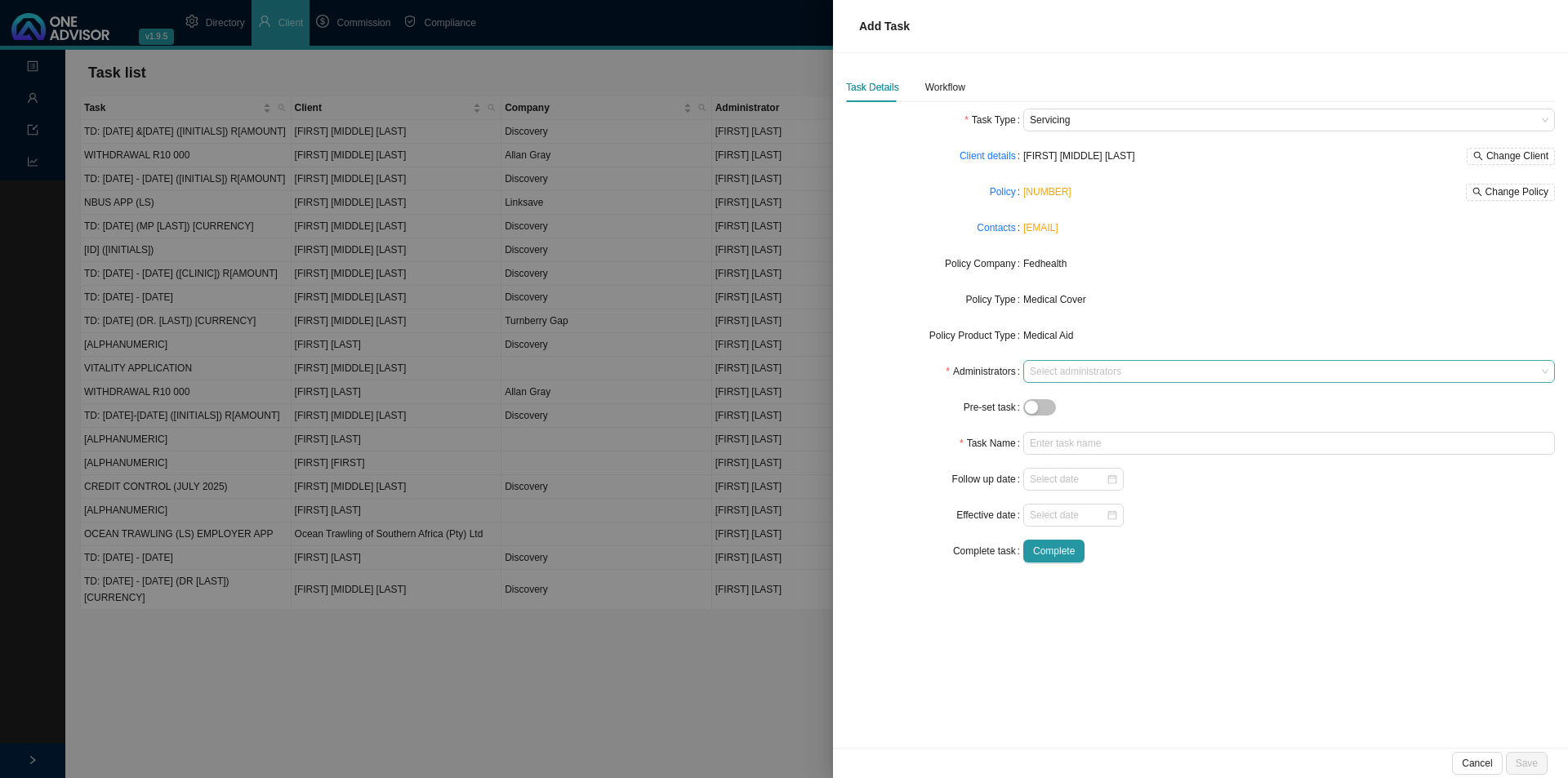 click at bounding box center (1281, 371) 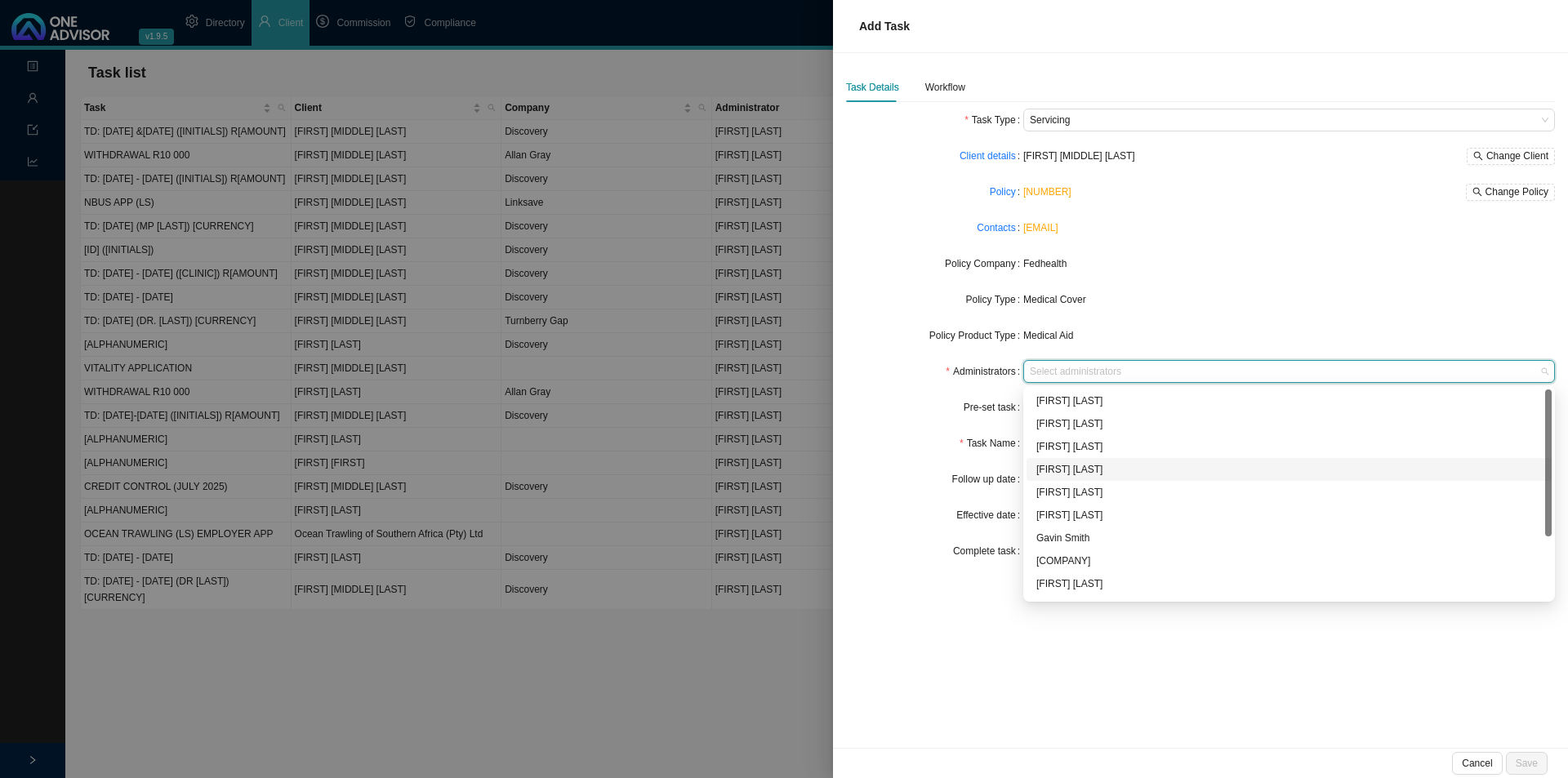 click on "[FIRST] [LAST]" at bounding box center [1289, 469] 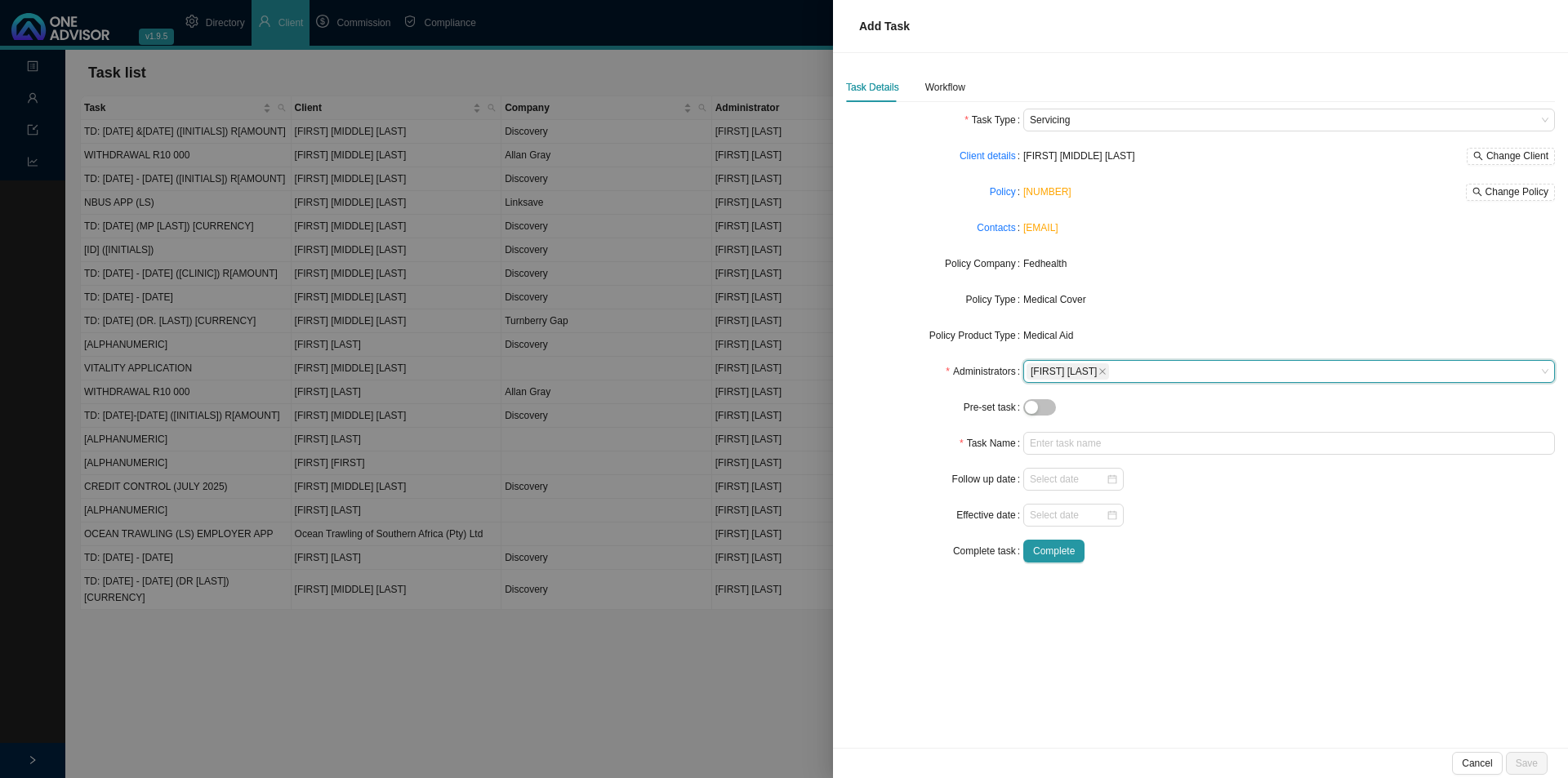 click on "Follow up date" at bounding box center (934, 479) 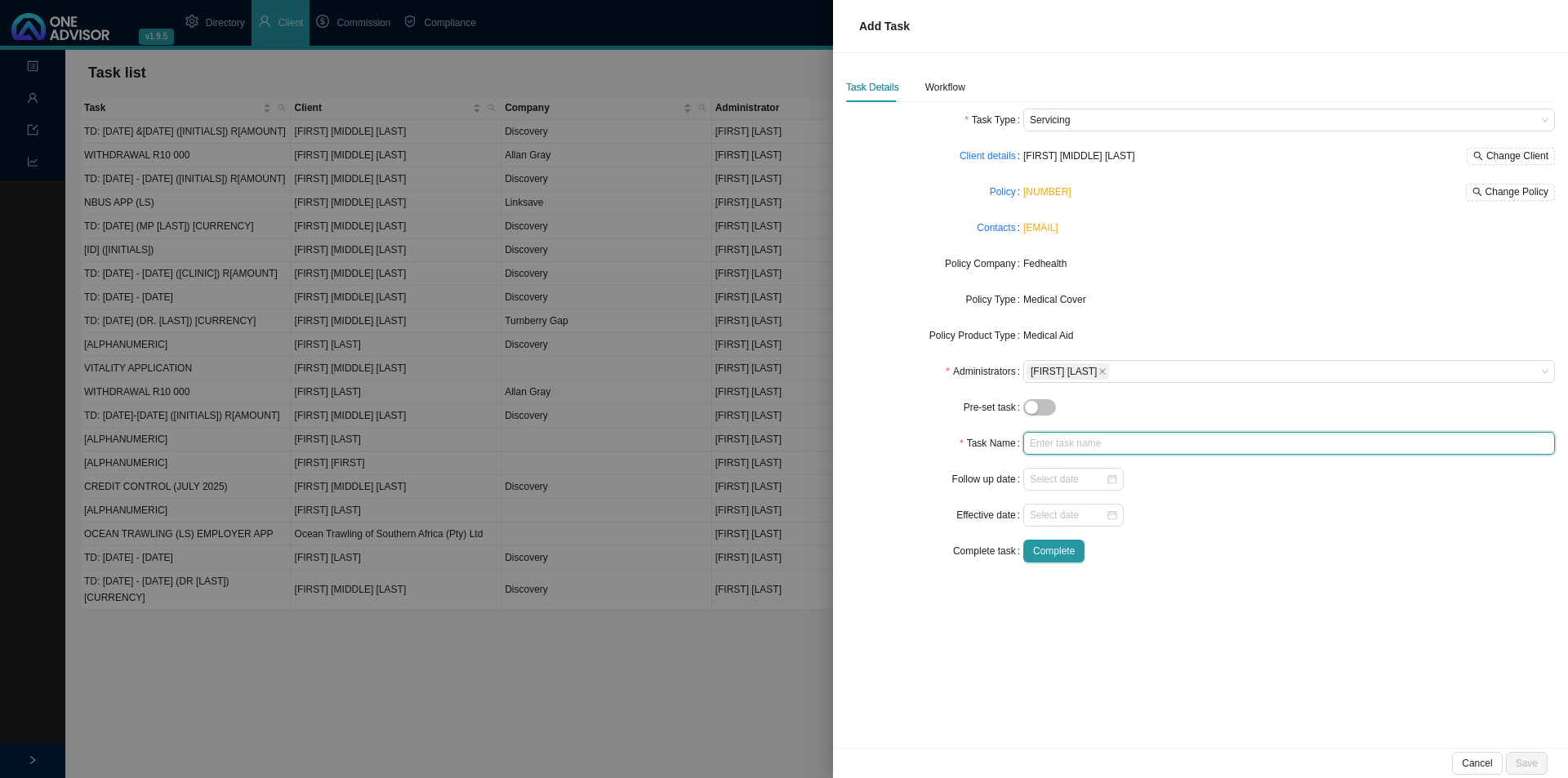 click at bounding box center [1289, 443] 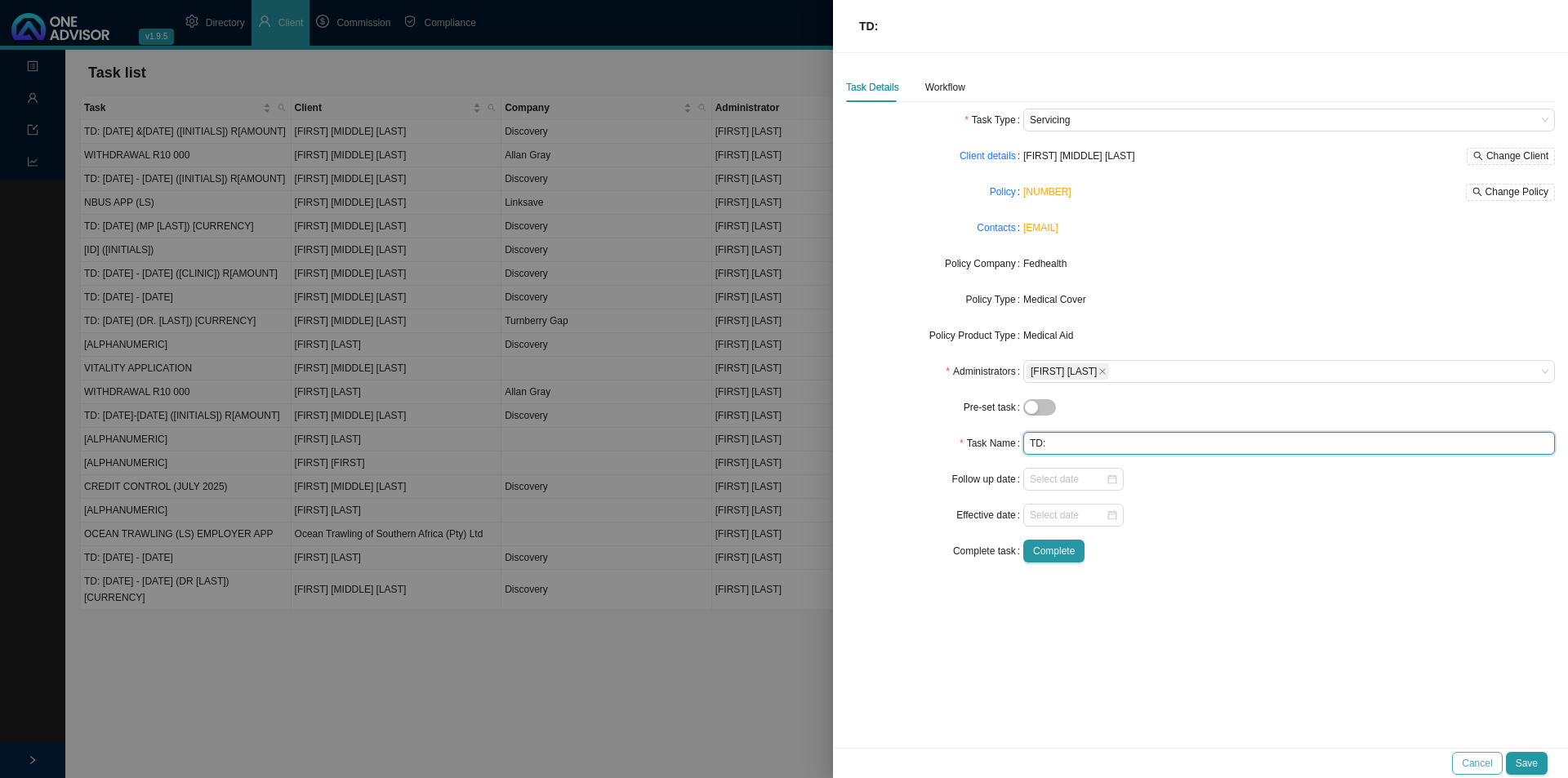type on "TD:" 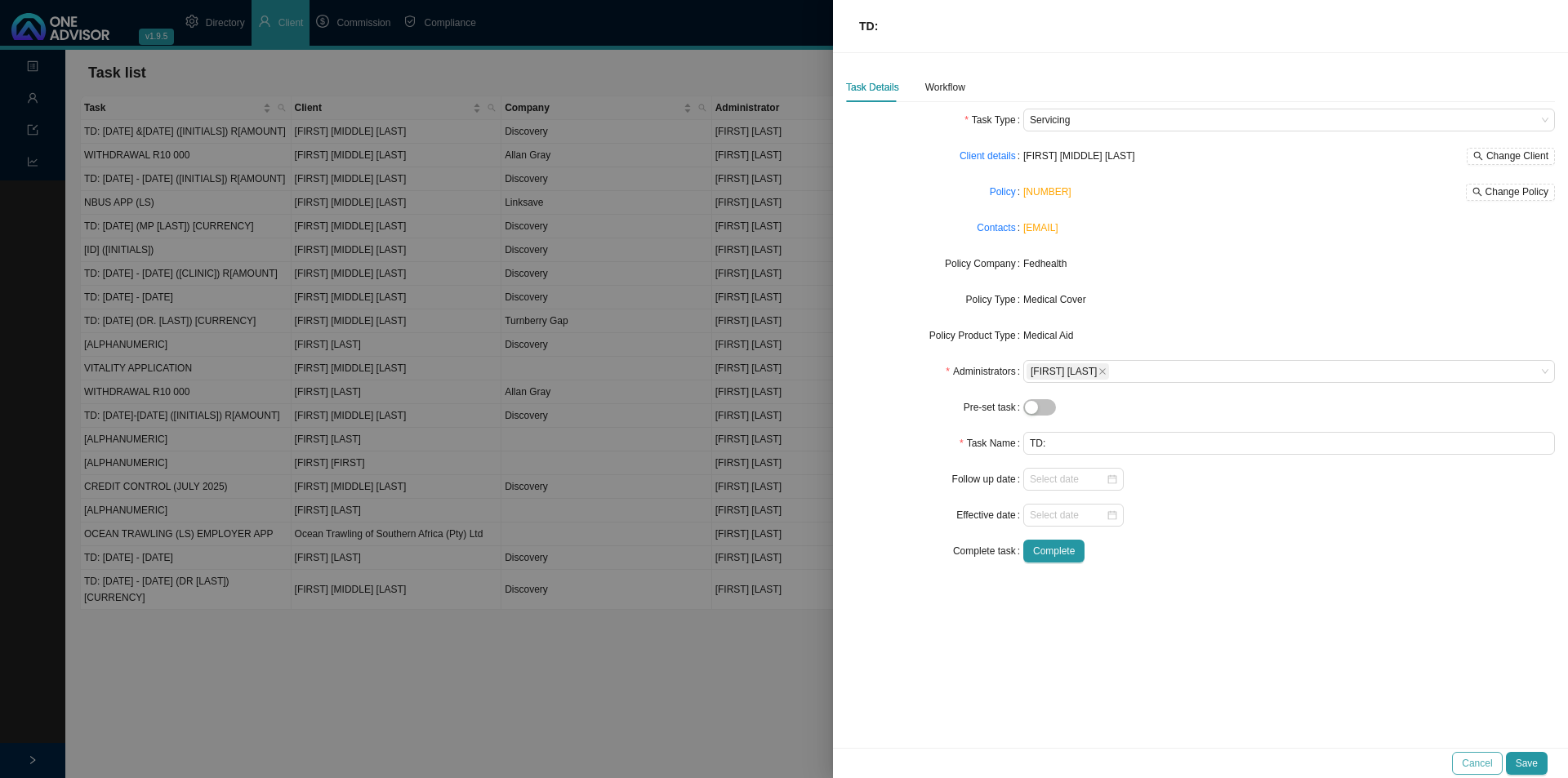 click on "Cancel" at bounding box center [1477, 763] 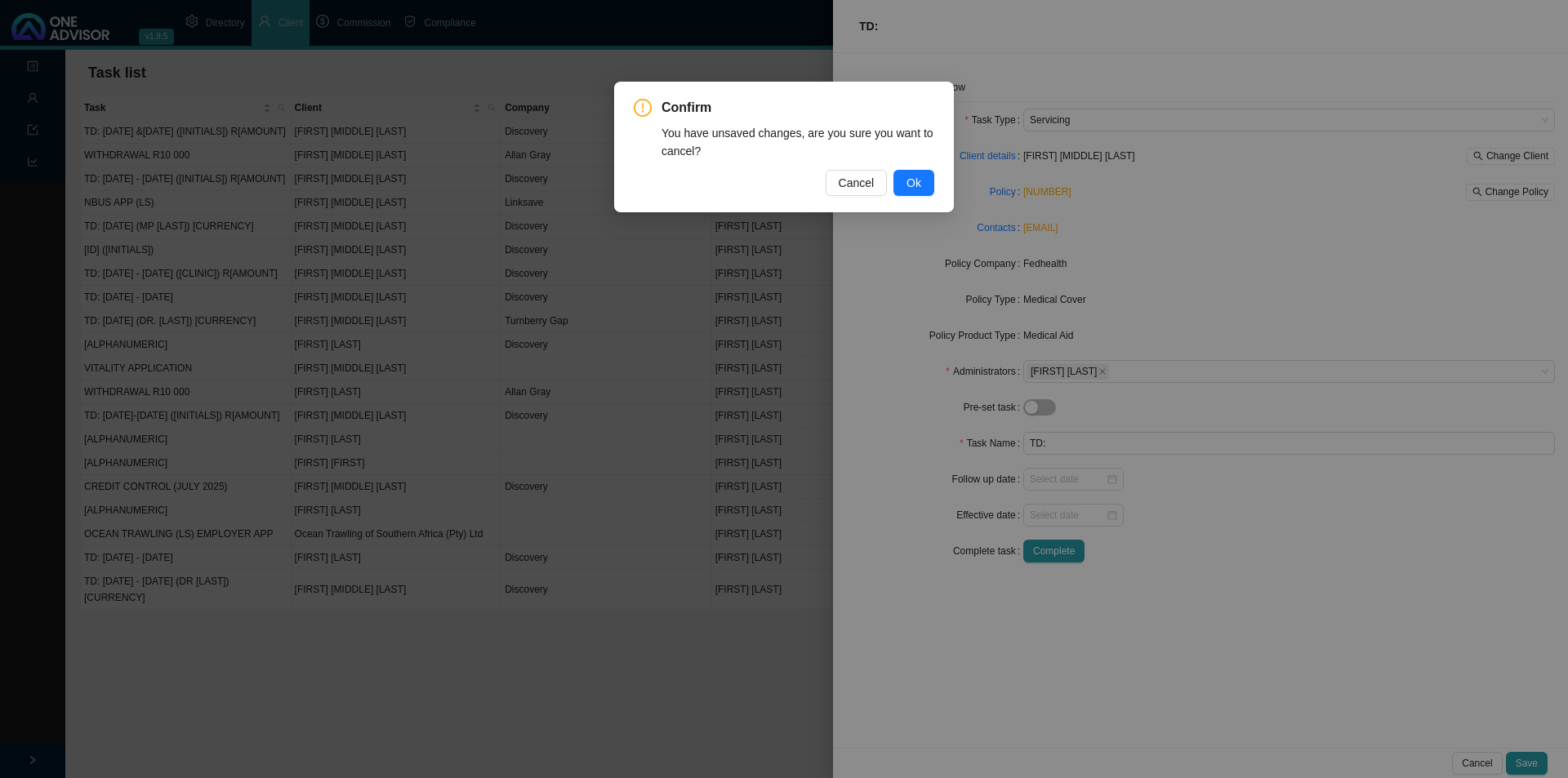 click on "Ok" at bounding box center (914, 183) 